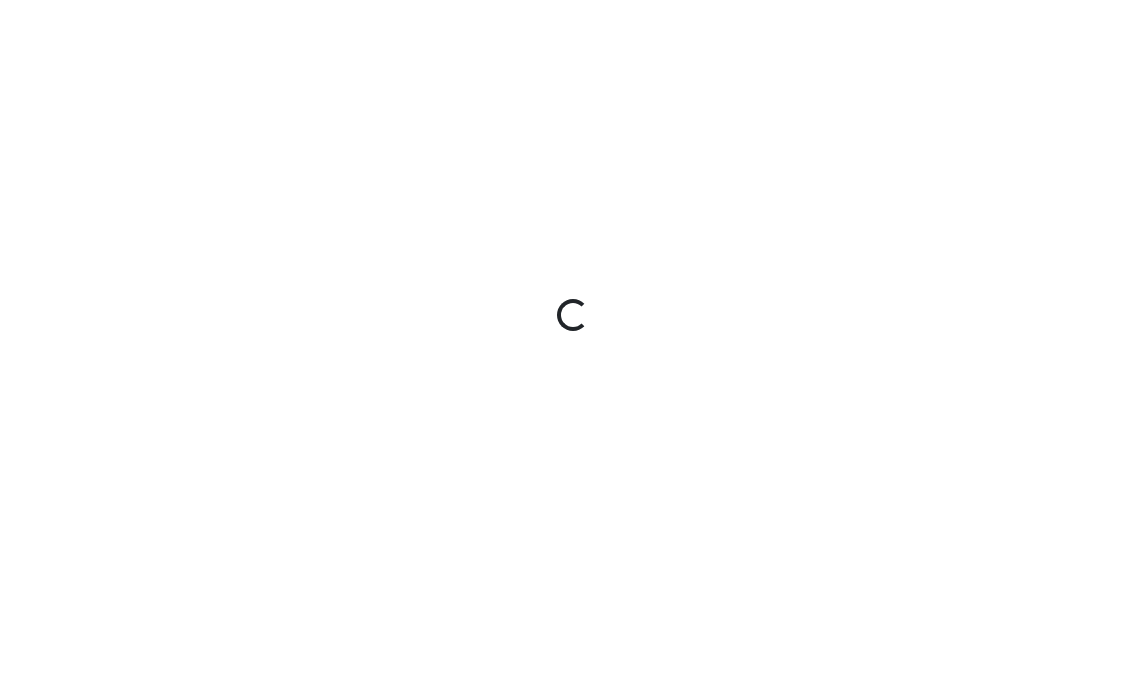scroll, scrollTop: 0, scrollLeft: 0, axis: both 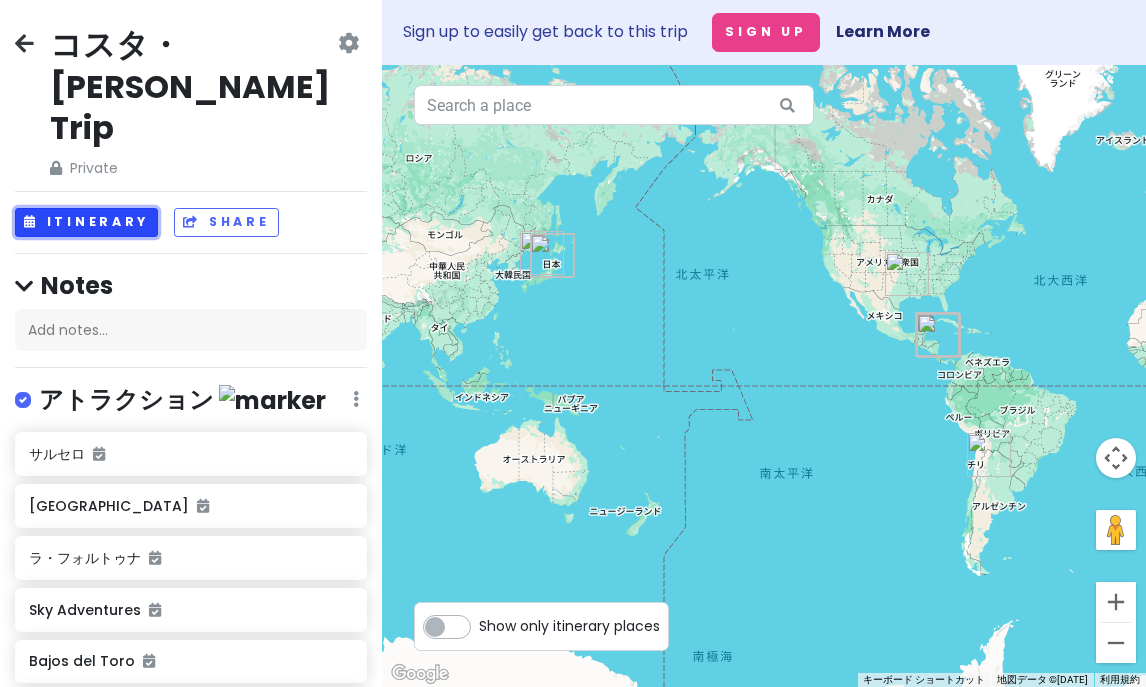 click on "Itinerary" at bounding box center [86, 222] 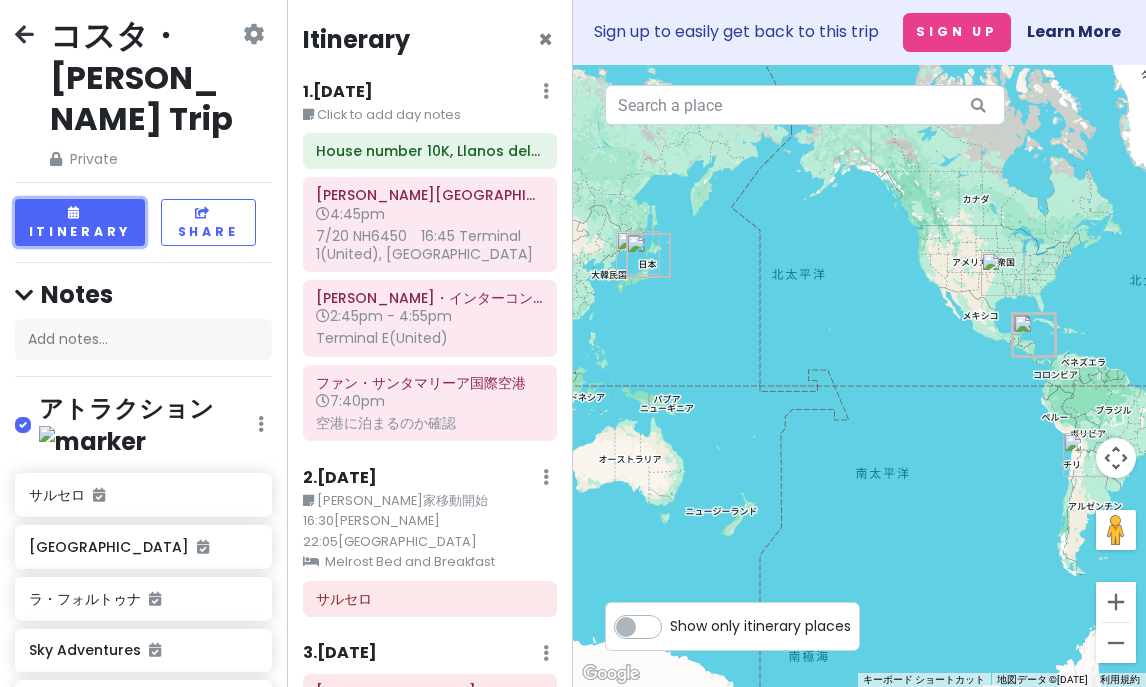 scroll, scrollTop: 3, scrollLeft: 0, axis: vertical 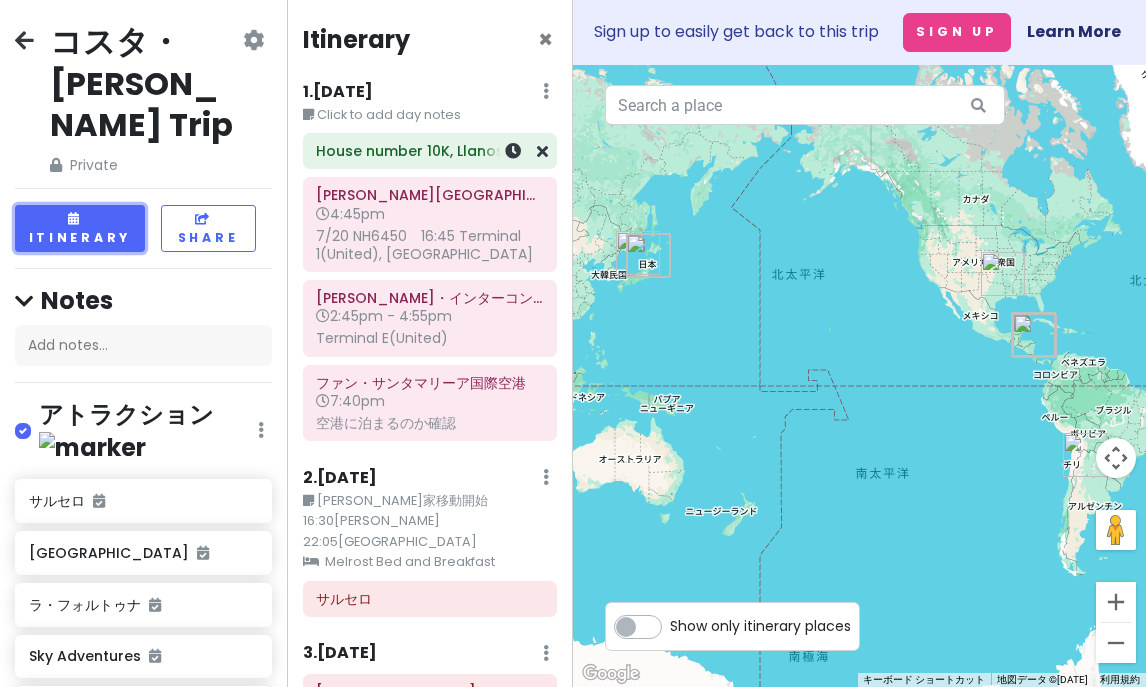 click on "House number 10K, Llanos del Molino Urbanization, in front of the UTN" at bounding box center (429, 151) 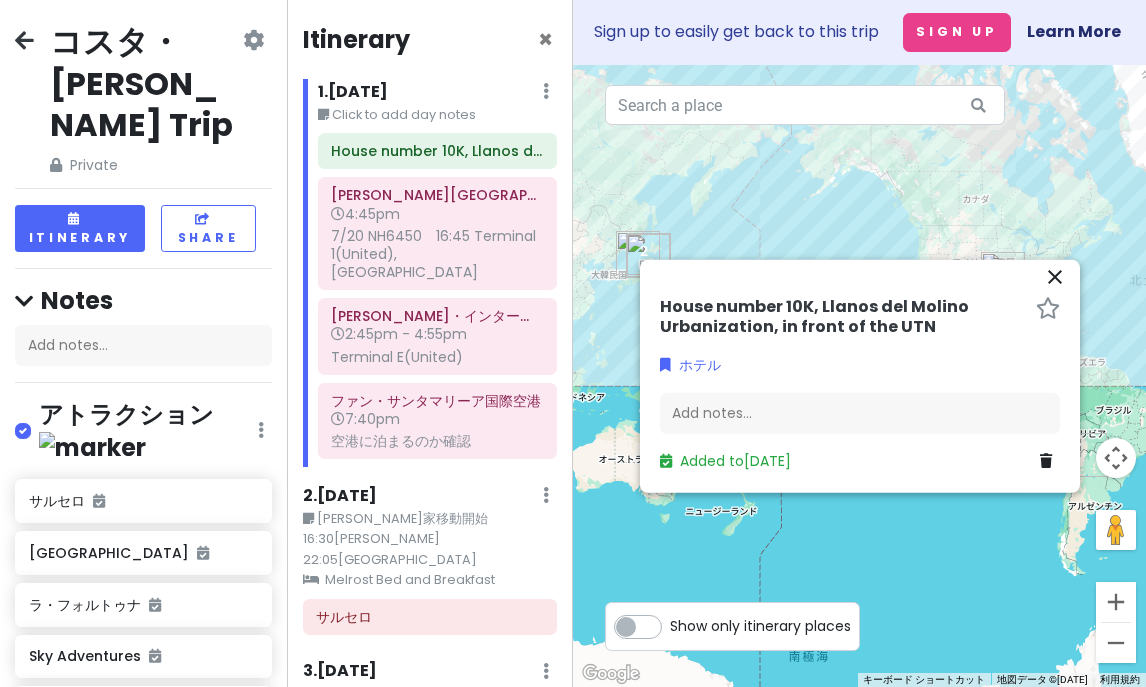 click on "House number 10K, Llanos del Molino Urbanization, in front of the UTN" at bounding box center (844, 317) 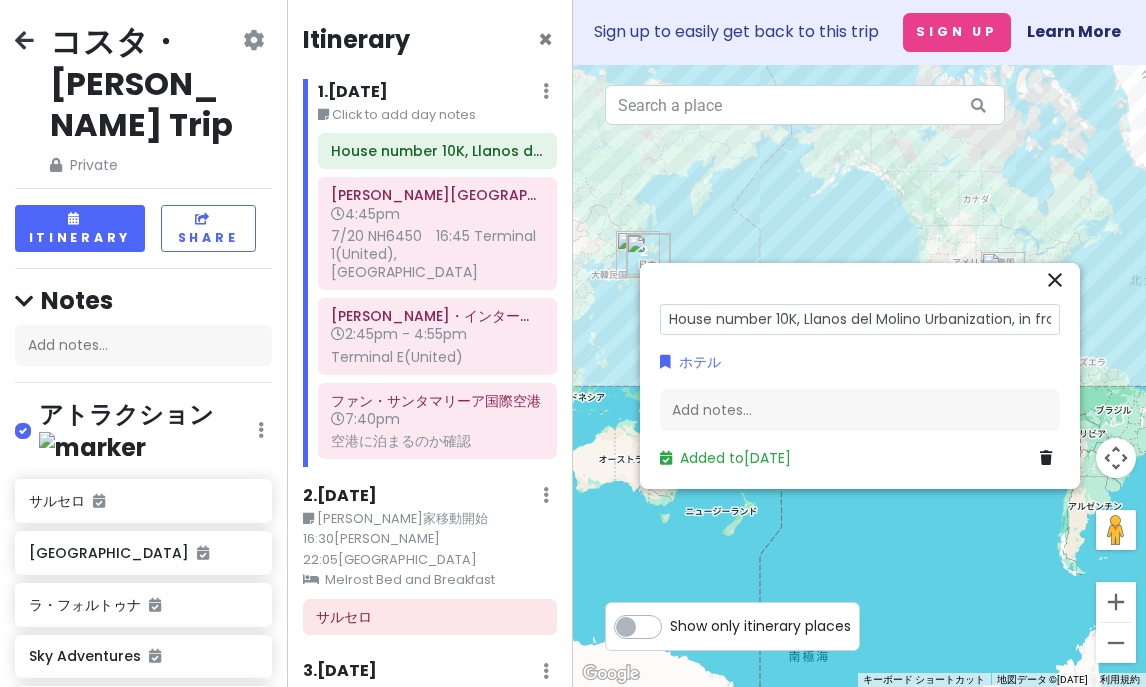 scroll, scrollTop: 0, scrollLeft: 94, axis: horizontal 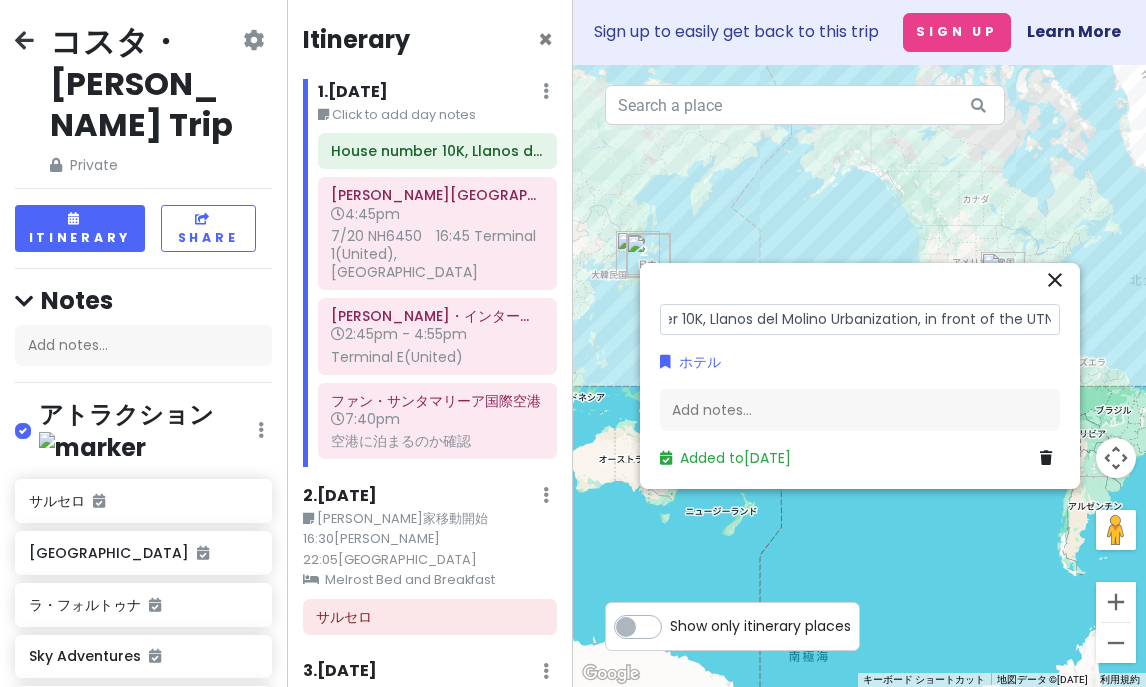 drag, startPoint x: 1057, startPoint y: 319, endPoint x: 787, endPoint y: 327, distance: 270.1185 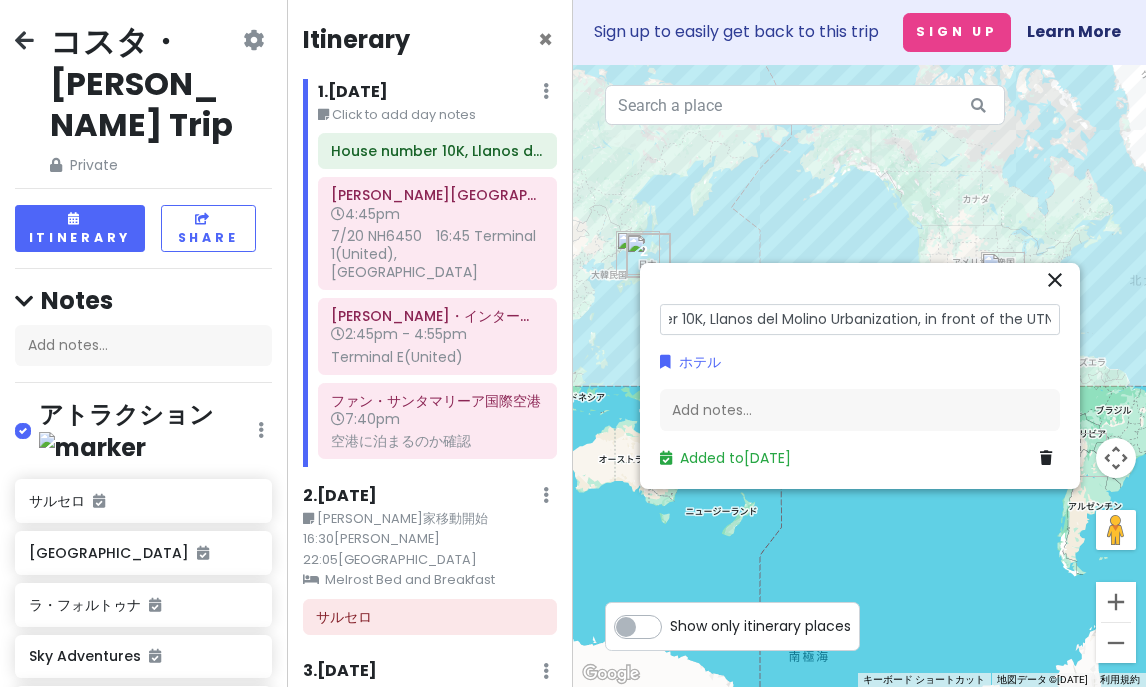 drag, startPoint x: 1052, startPoint y: 314, endPoint x: 975, endPoint y: 324, distance: 77.64664 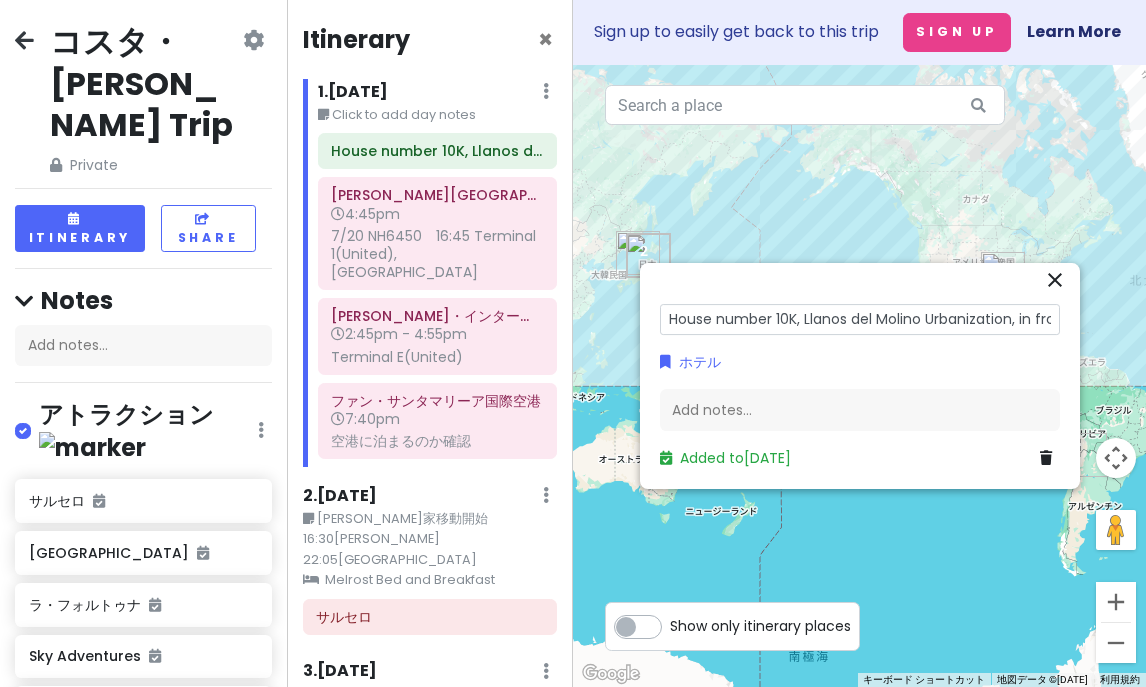 scroll, scrollTop: 0, scrollLeft: 0, axis: both 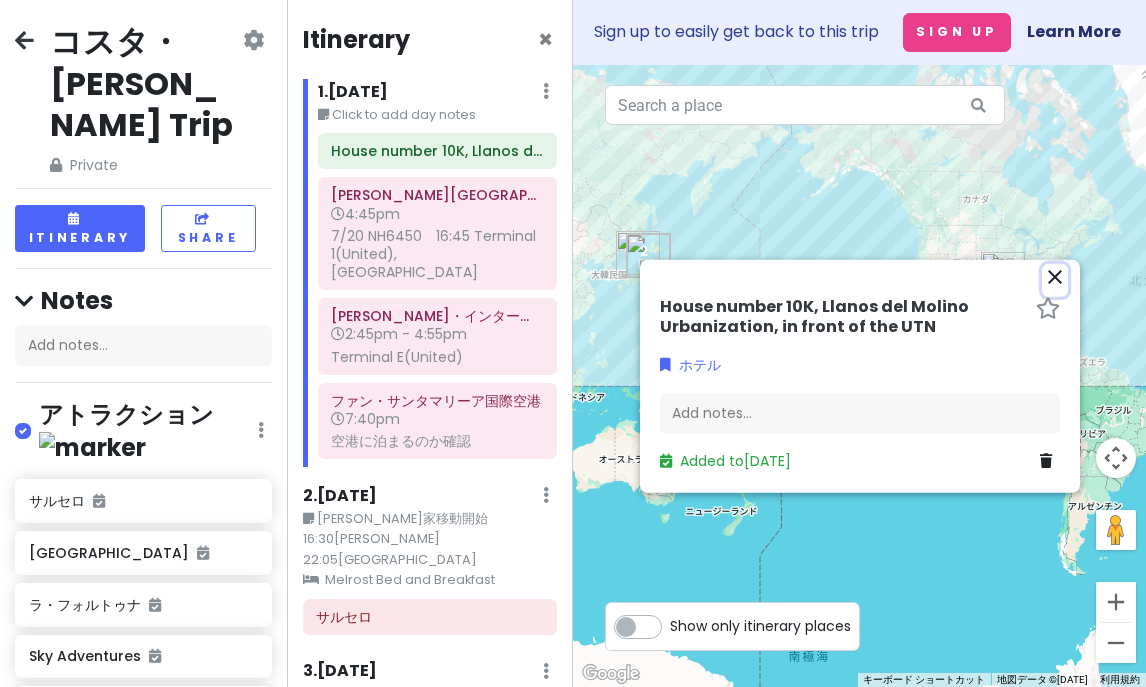 click on "close" at bounding box center (1055, 277) 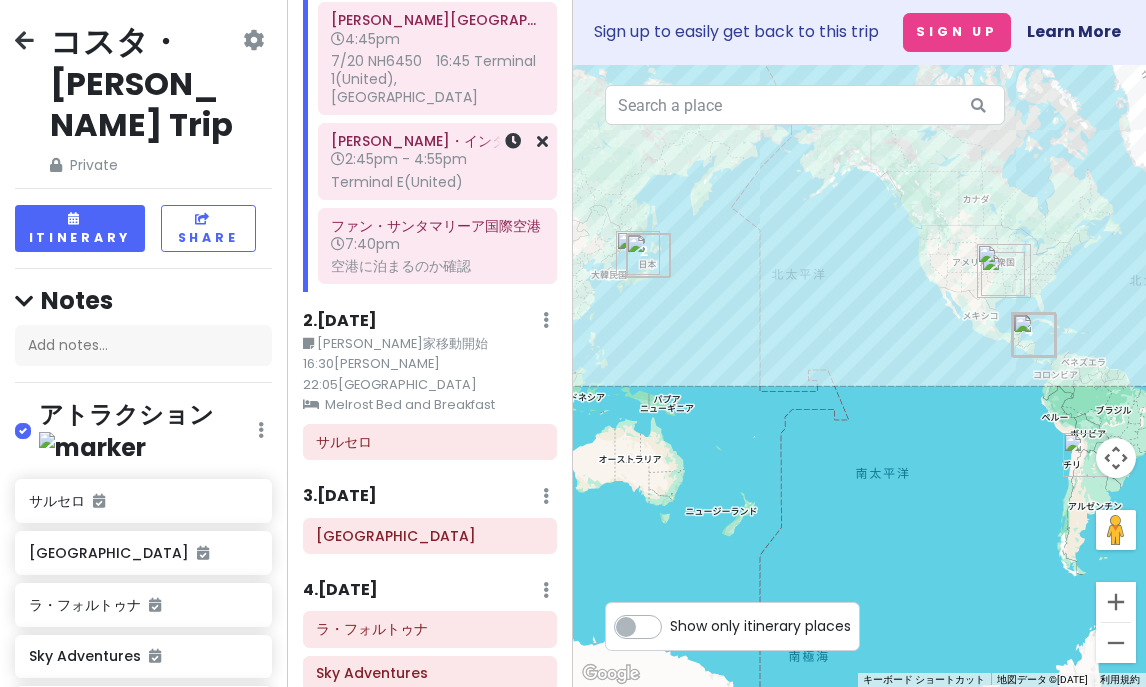 scroll, scrollTop: 178, scrollLeft: 0, axis: vertical 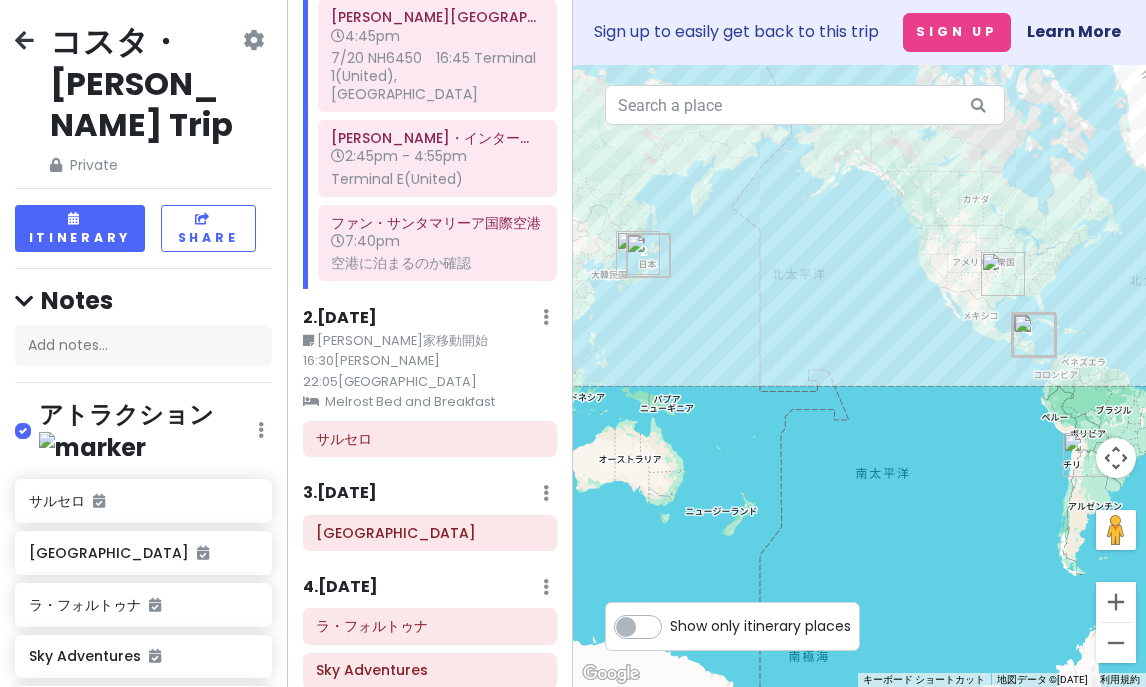 click on "[PERSON_NAME]家移動開始16:30[PERSON_NAME]　22:05[GEOGRAPHIC_DATA]" at bounding box center [430, 361] 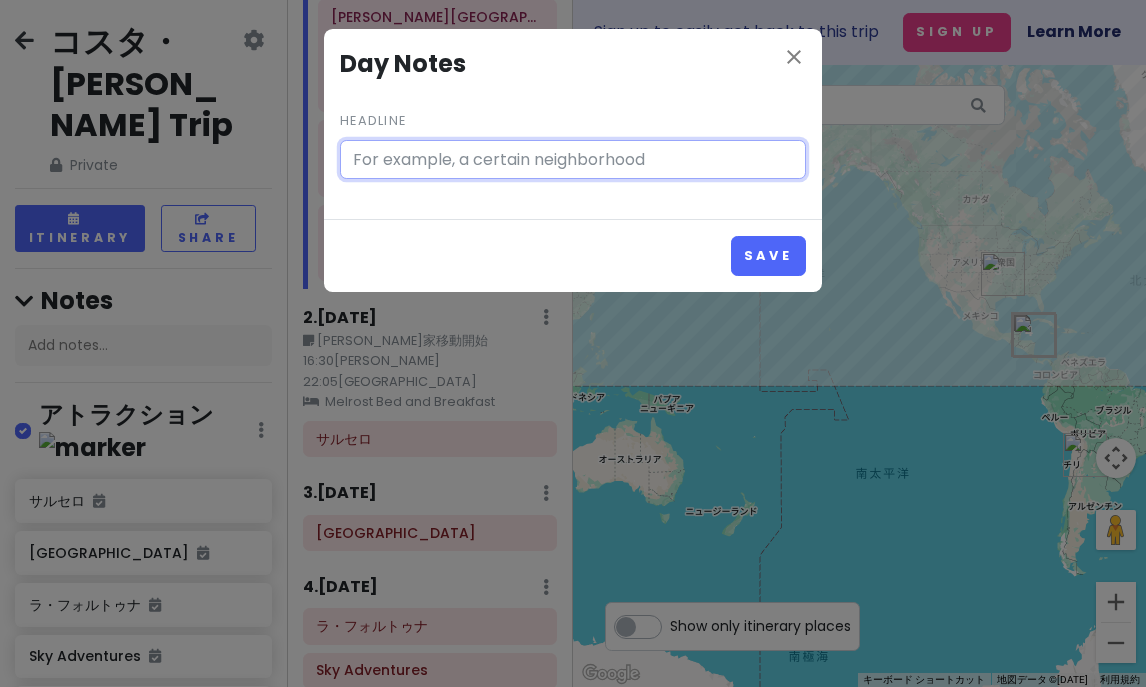 type on "[PERSON_NAME]家移動開始16:30[PERSON_NAME]　22:05[GEOGRAPHIC_DATA]" 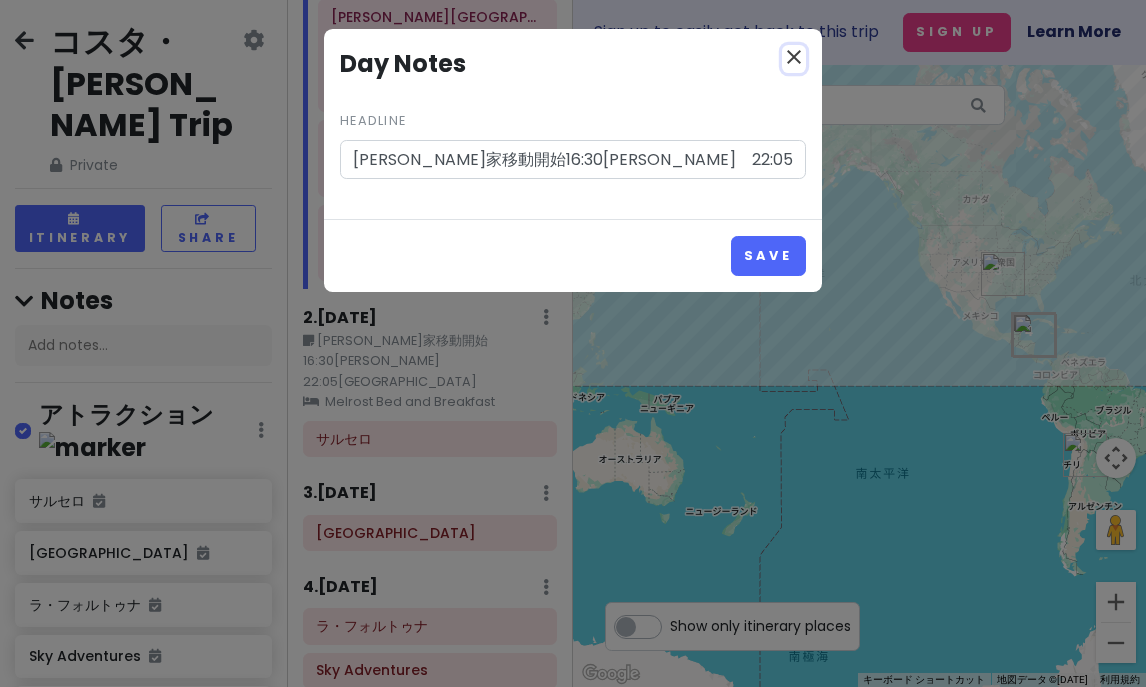 click on "close" at bounding box center (794, 57) 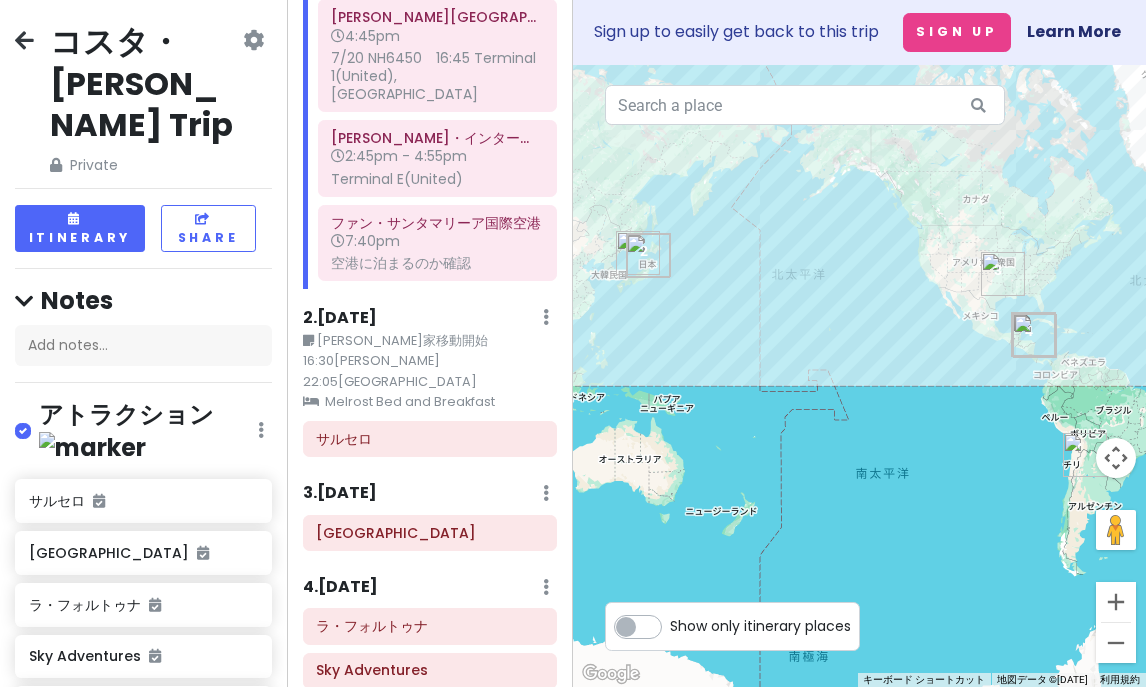 click on "矢印キーを押すと移動します。" at bounding box center (859, 376) 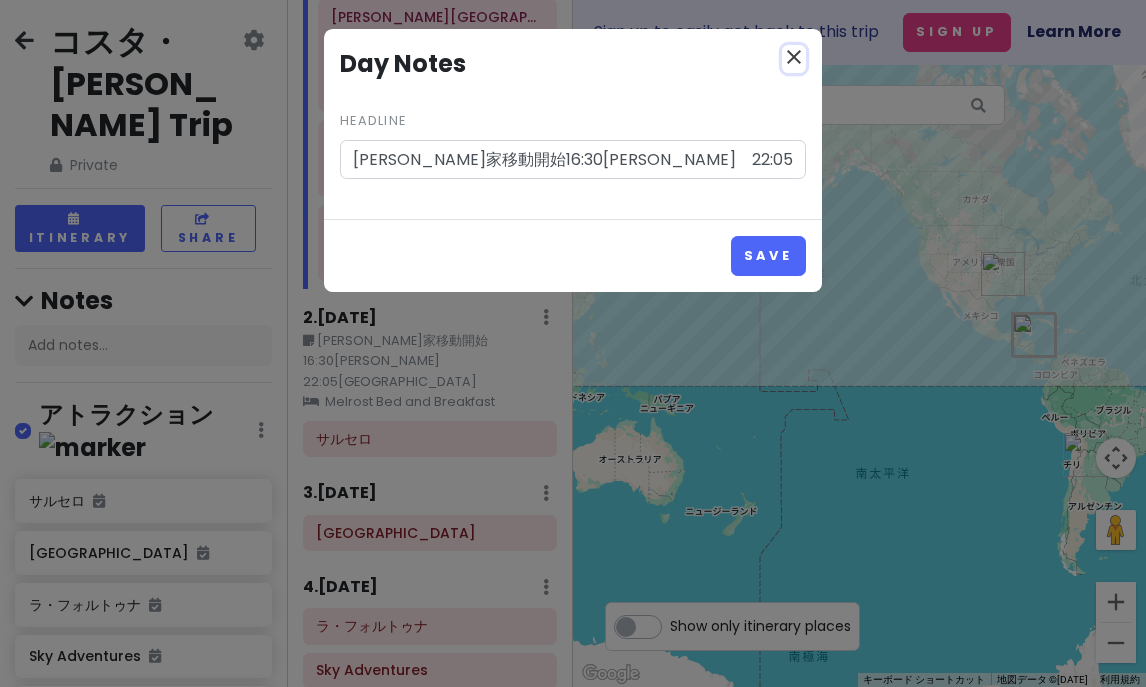click on "close" at bounding box center [794, 57] 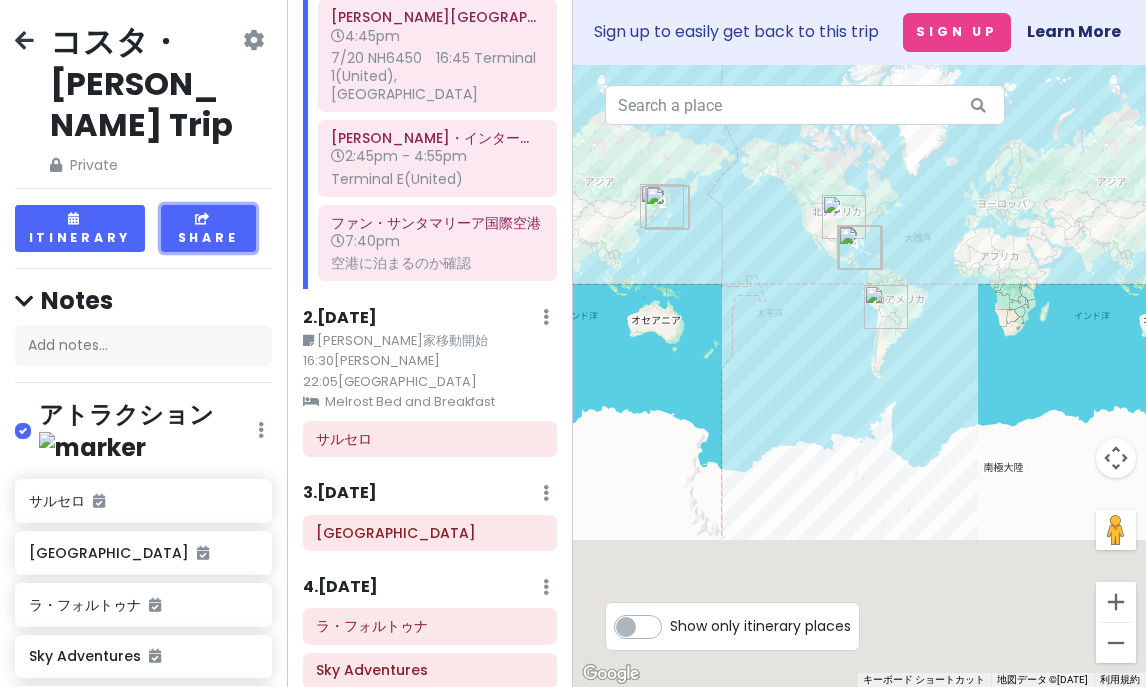 click on "Share" at bounding box center [208, 228] 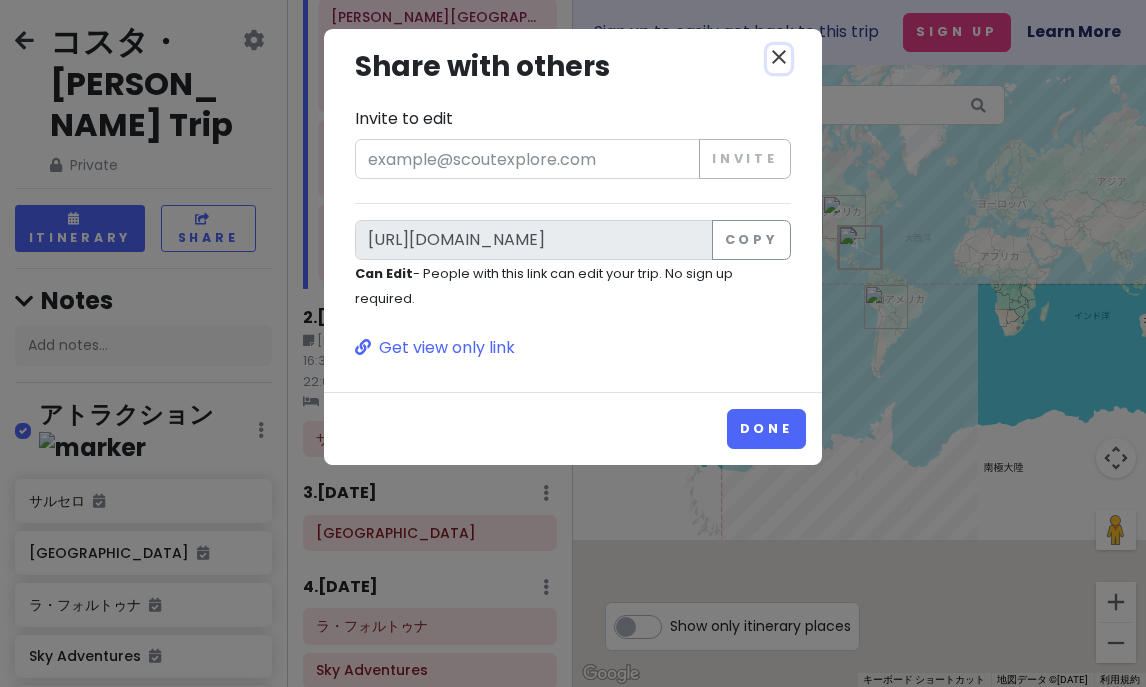 click on "close" at bounding box center [779, 57] 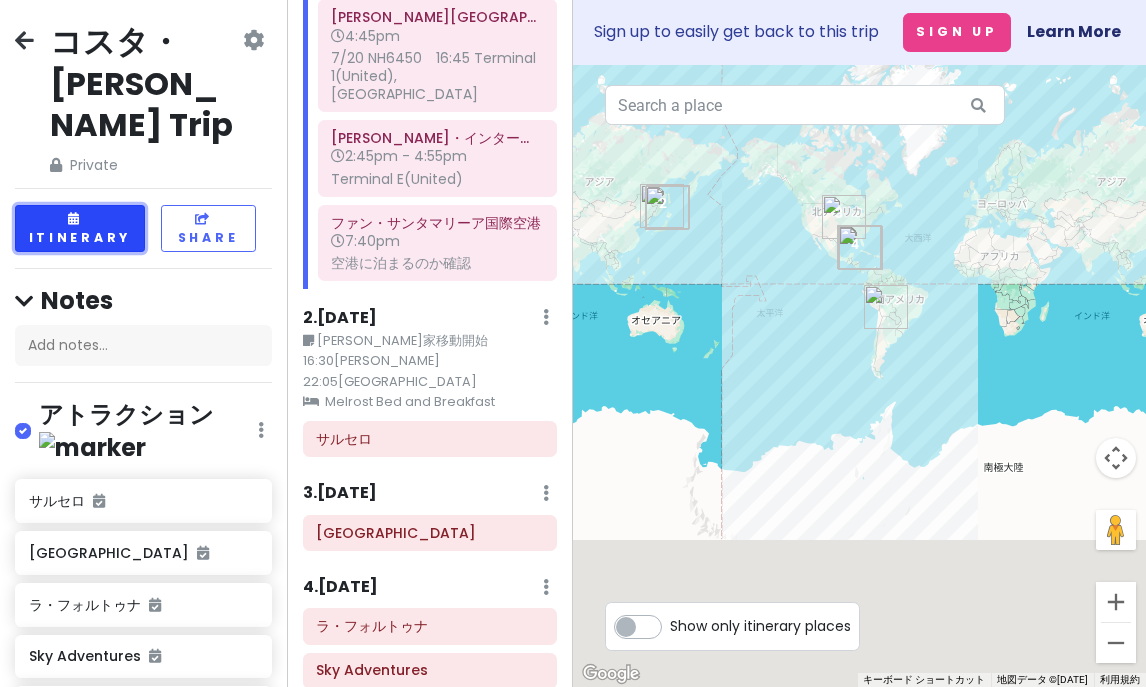 click on "Itinerary" at bounding box center [80, 228] 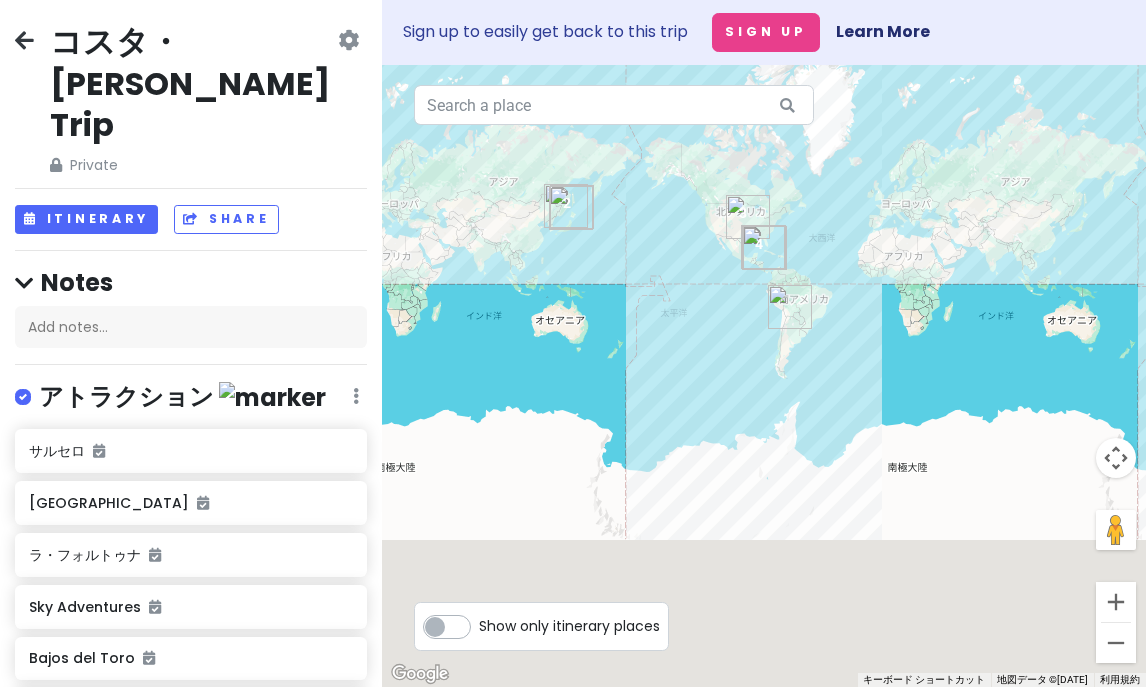 click on "矢印キーを押すと移動します。" at bounding box center [764, 376] 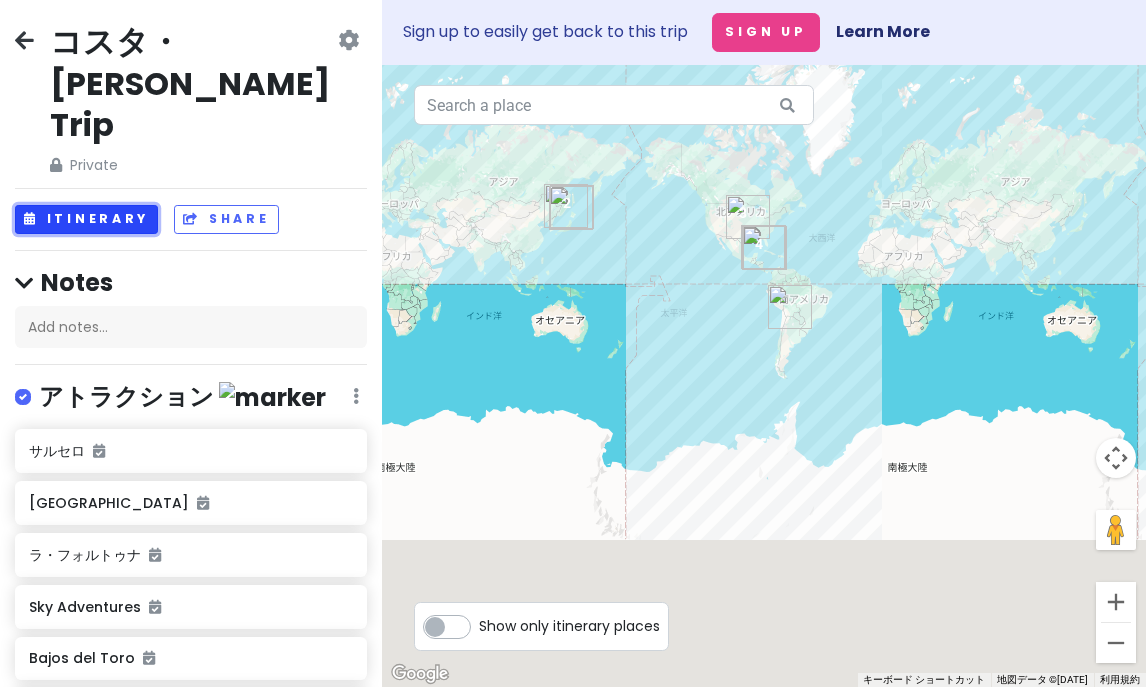 click on "Itinerary" at bounding box center (86, 219) 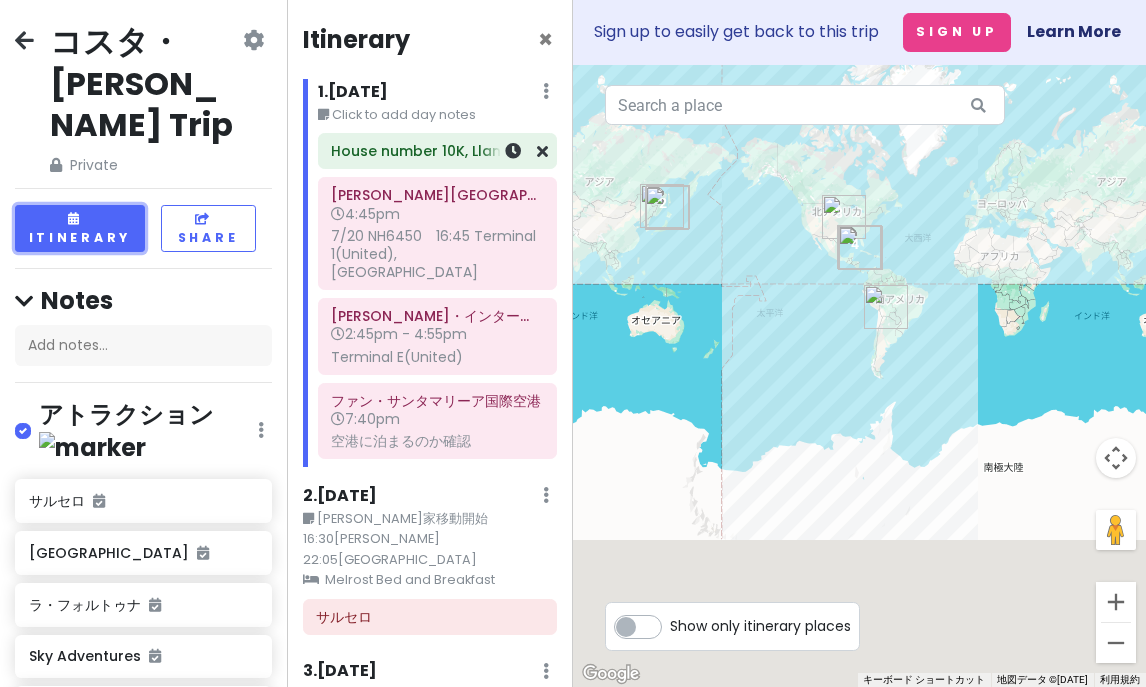 click on "House number 10K, Llanos del Molino Urbanization, in front of the UTN" at bounding box center (437, 151) 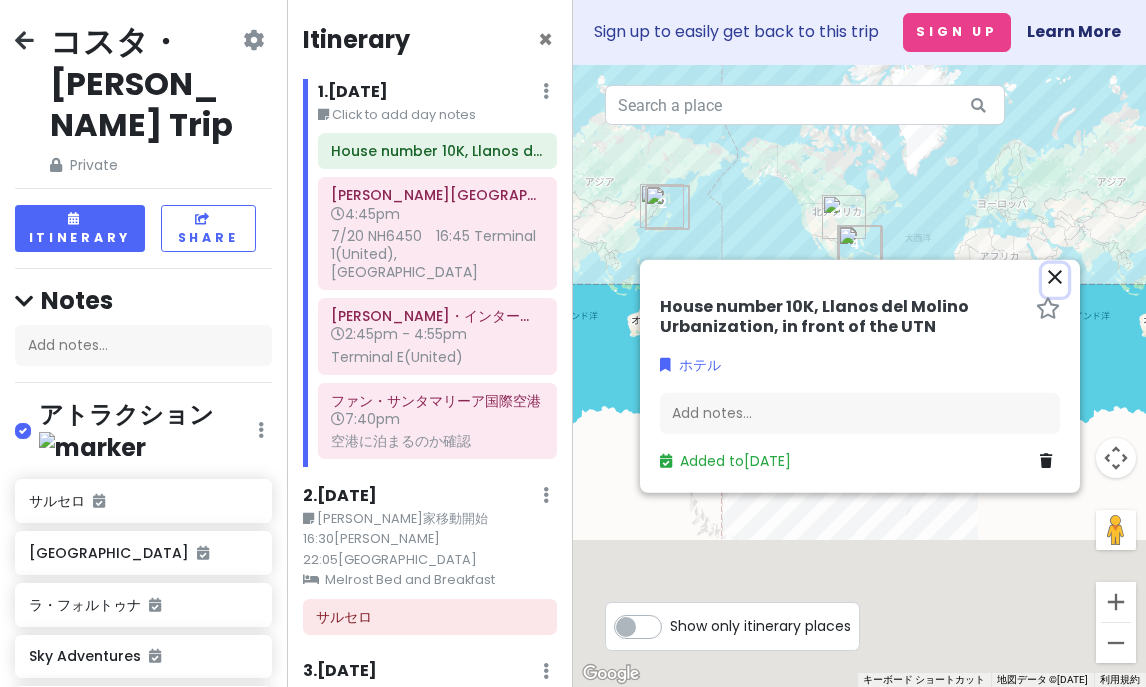 click on "close" at bounding box center [1055, 277] 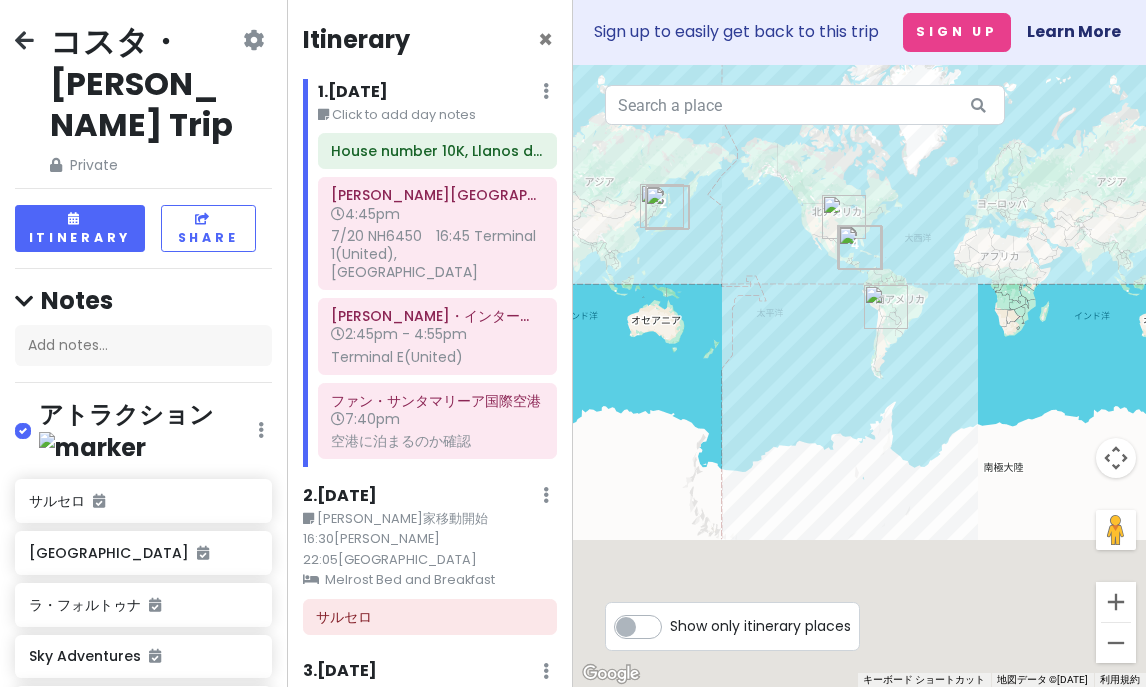 click on "矢印キーを押すと移動します。" at bounding box center (859, 376) 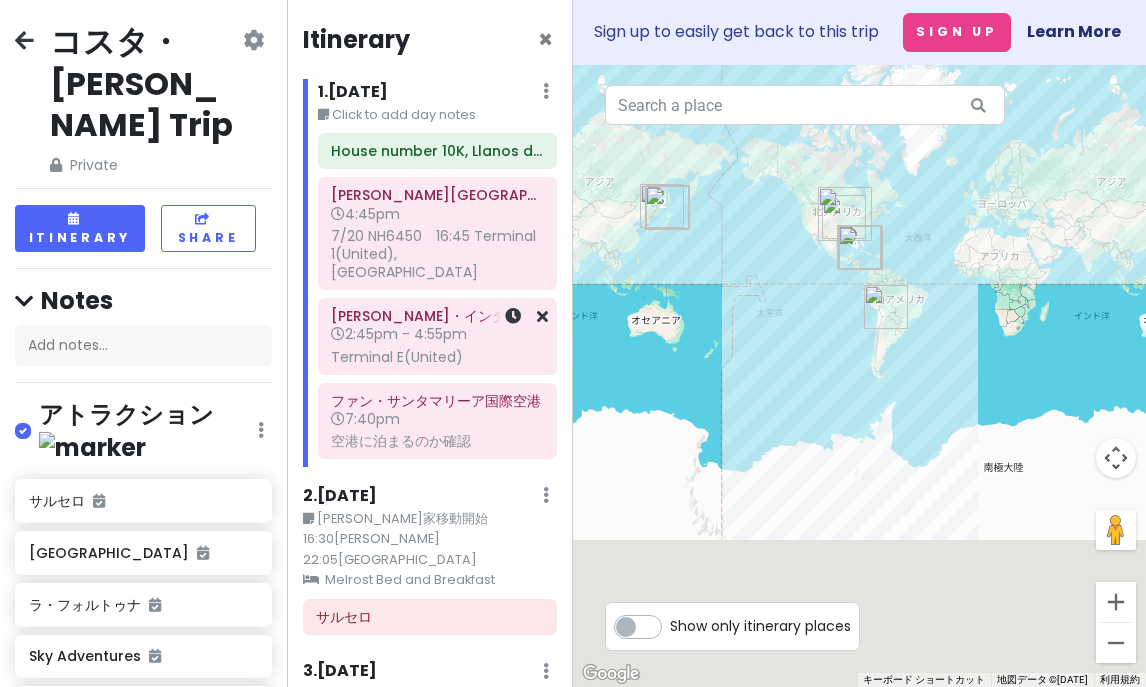 click on "Terminal E(United)" at bounding box center [437, 254] 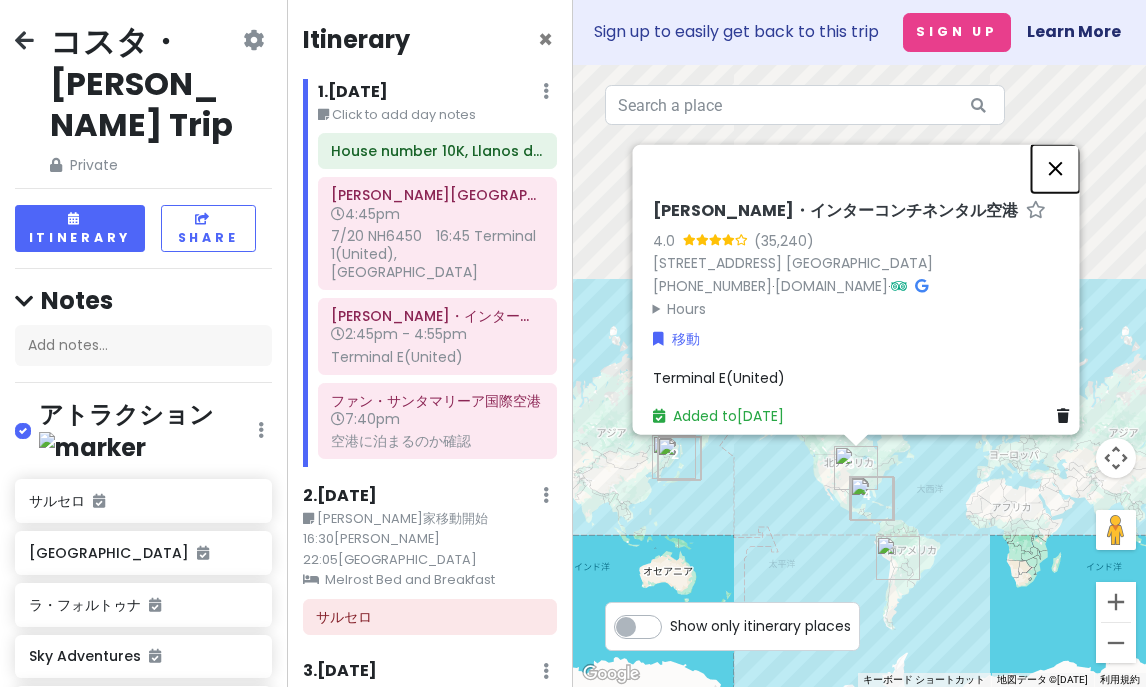 click at bounding box center [1055, 169] 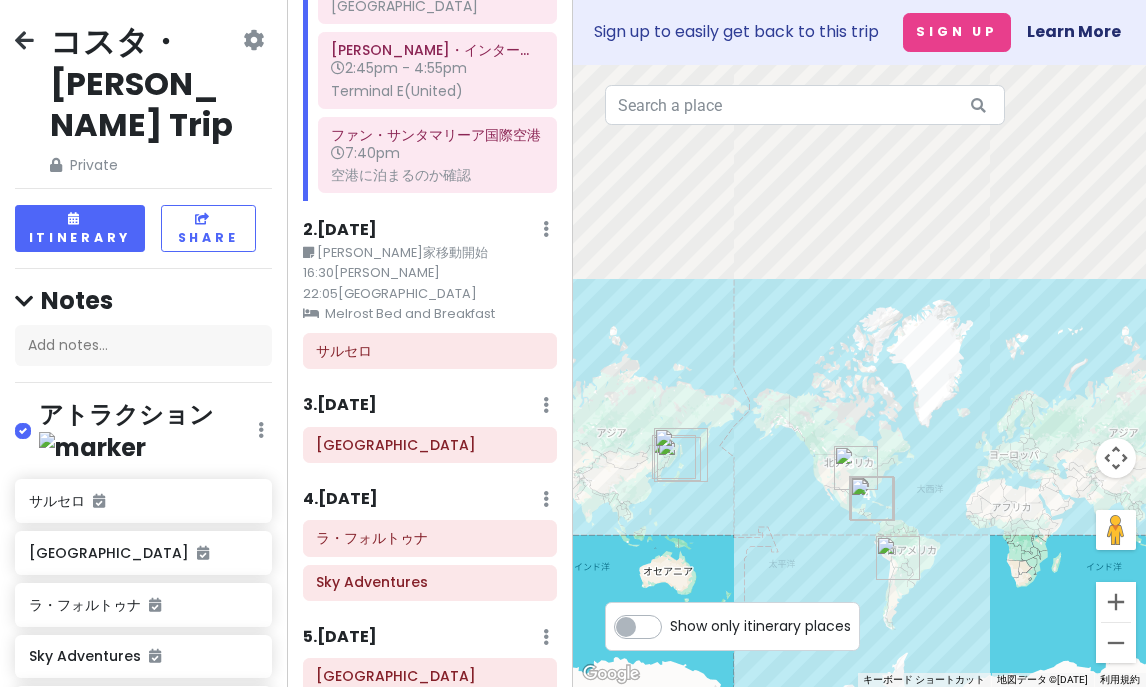 scroll, scrollTop: 482, scrollLeft: 0, axis: vertical 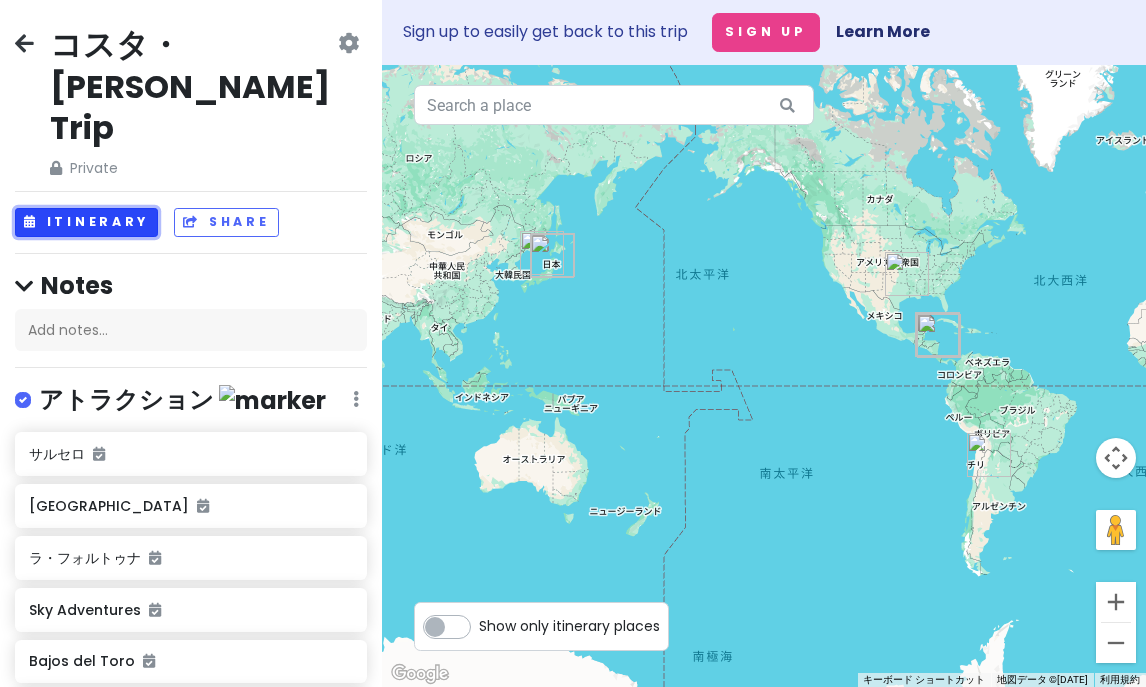 click on "Itinerary" at bounding box center (86, 222) 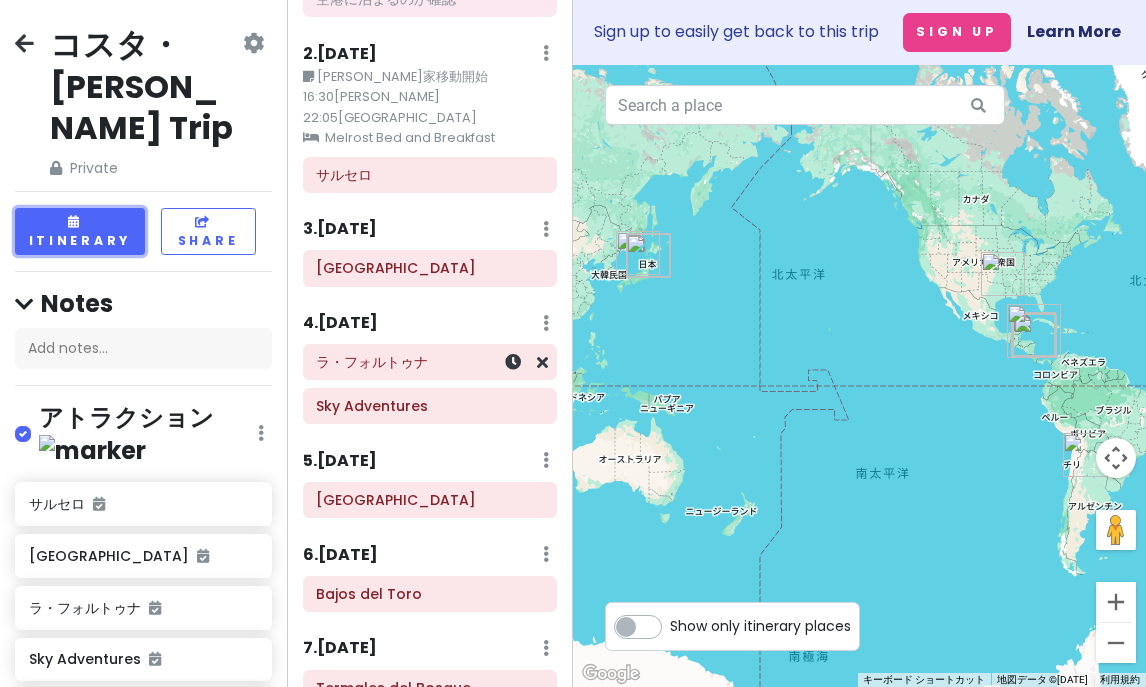 scroll, scrollTop: 397, scrollLeft: 0, axis: vertical 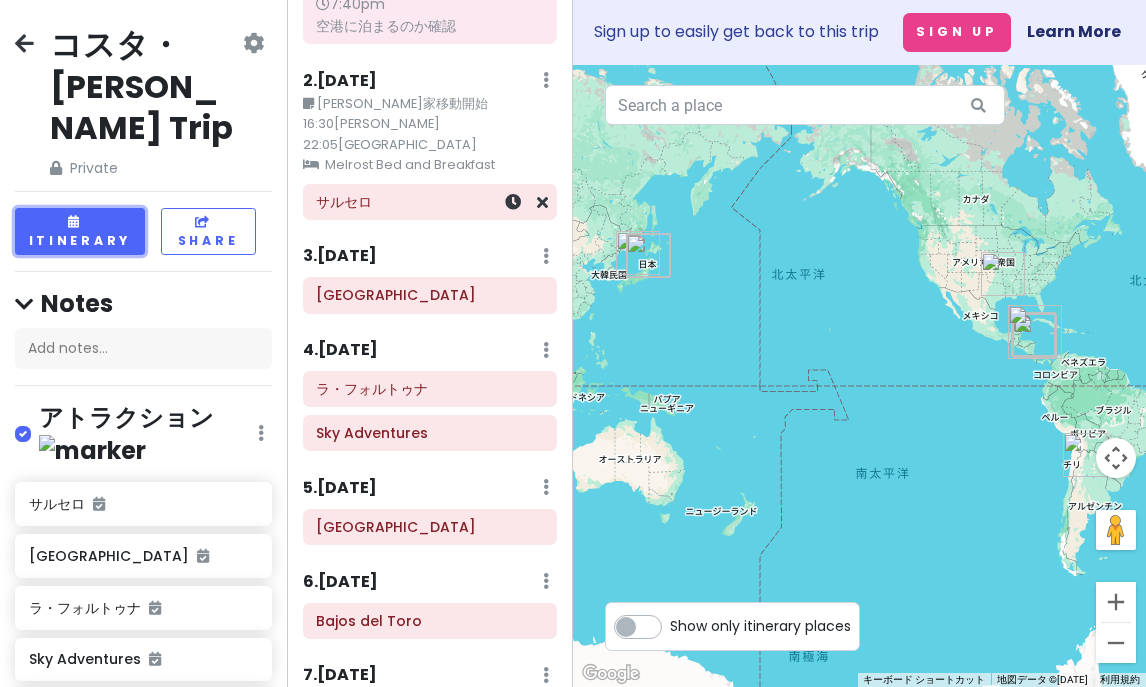 click on "サルセロ" at bounding box center (429, 202) 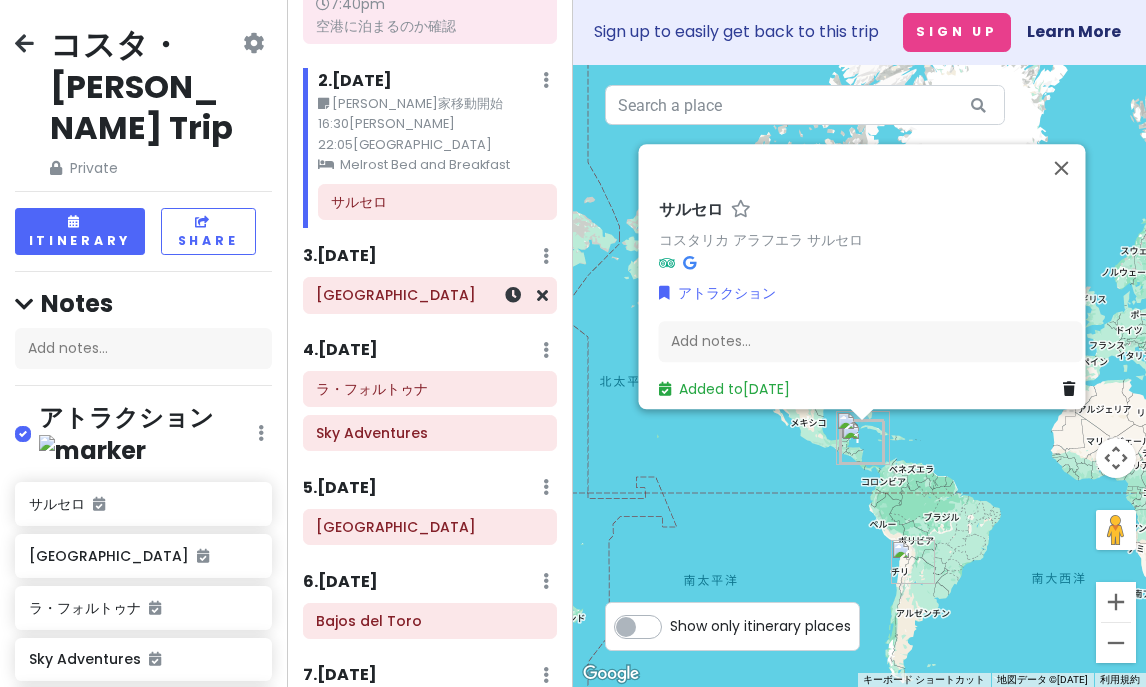 click on "[GEOGRAPHIC_DATA]" at bounding box center (429, 296) 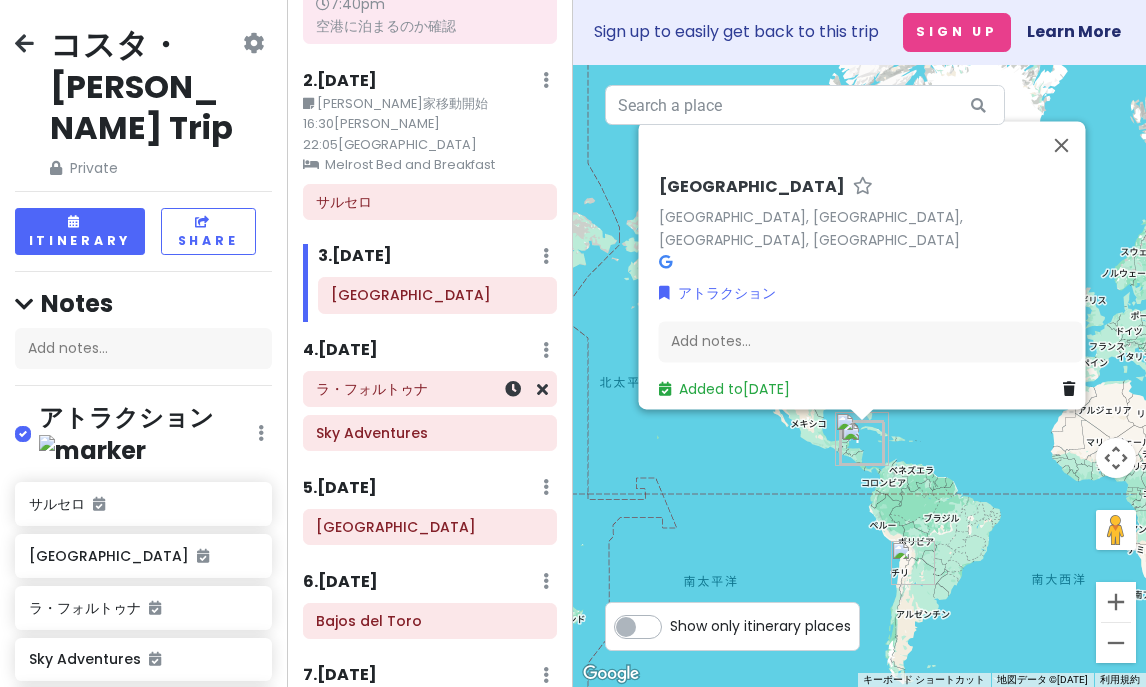 click on "ラ・フォルトゥナ" at bounding box center (429, 389) 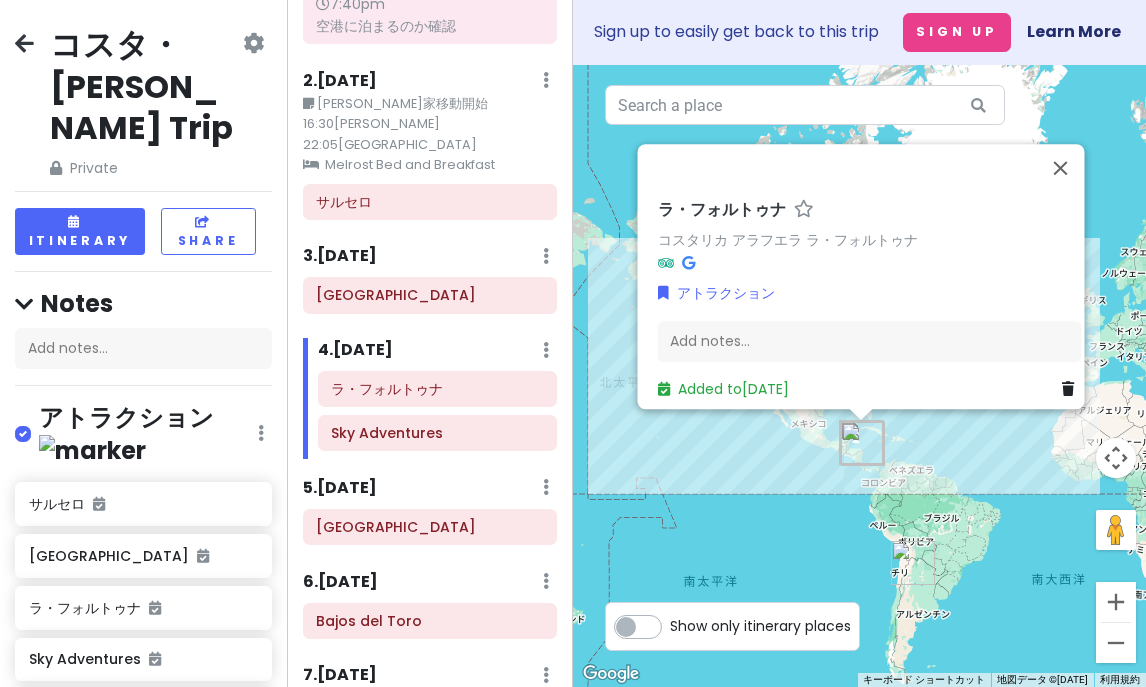 click on "ラ・フォルトゥナ Sky Adventures" 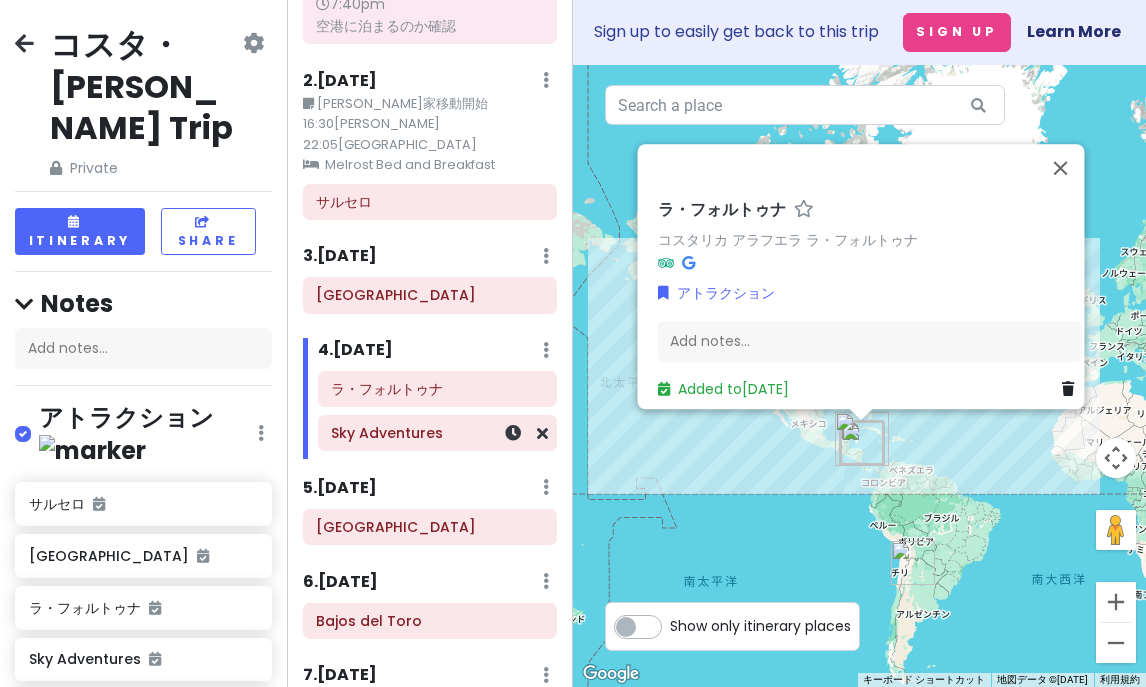 click on "Sky Adventures" at bounding box center [437, 433] 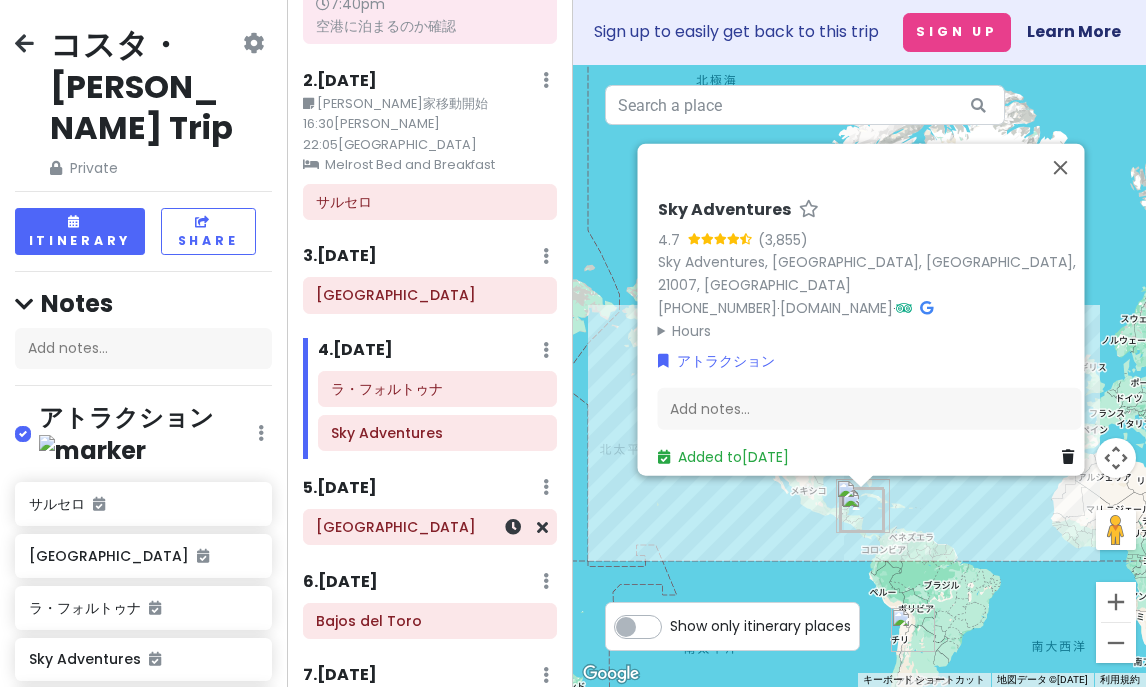 click on "[GEOGRAPHIC_DATA]" at bounding box center (429, 527) 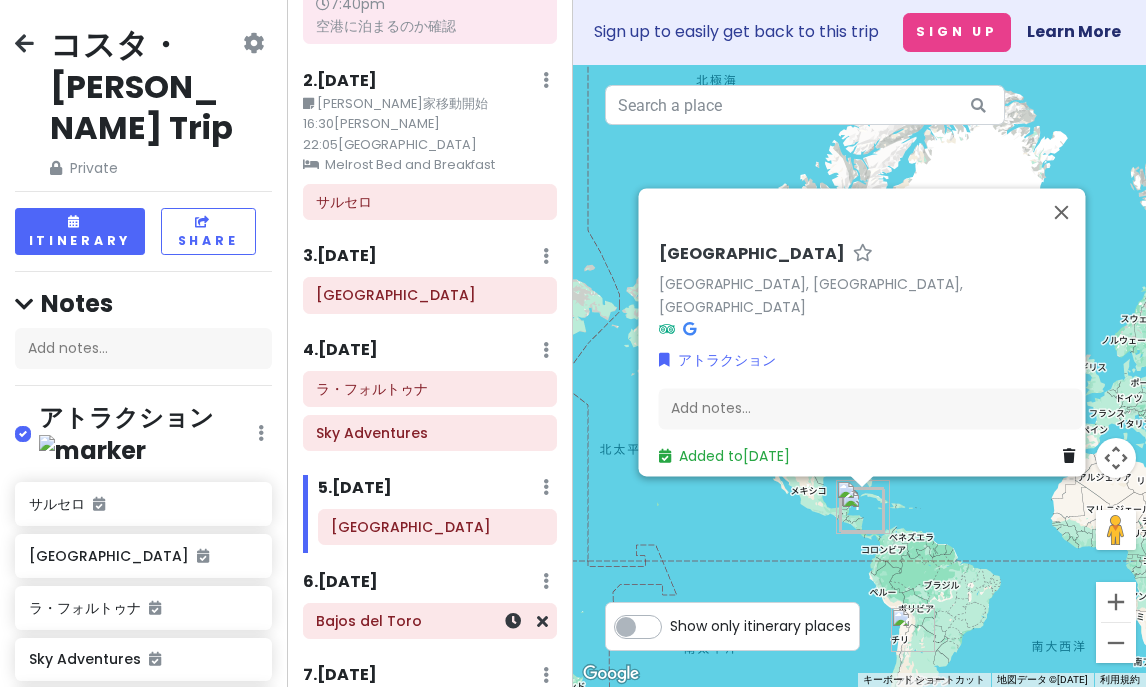 click on "Bajos del Toro" at bounding box center [429, 621] 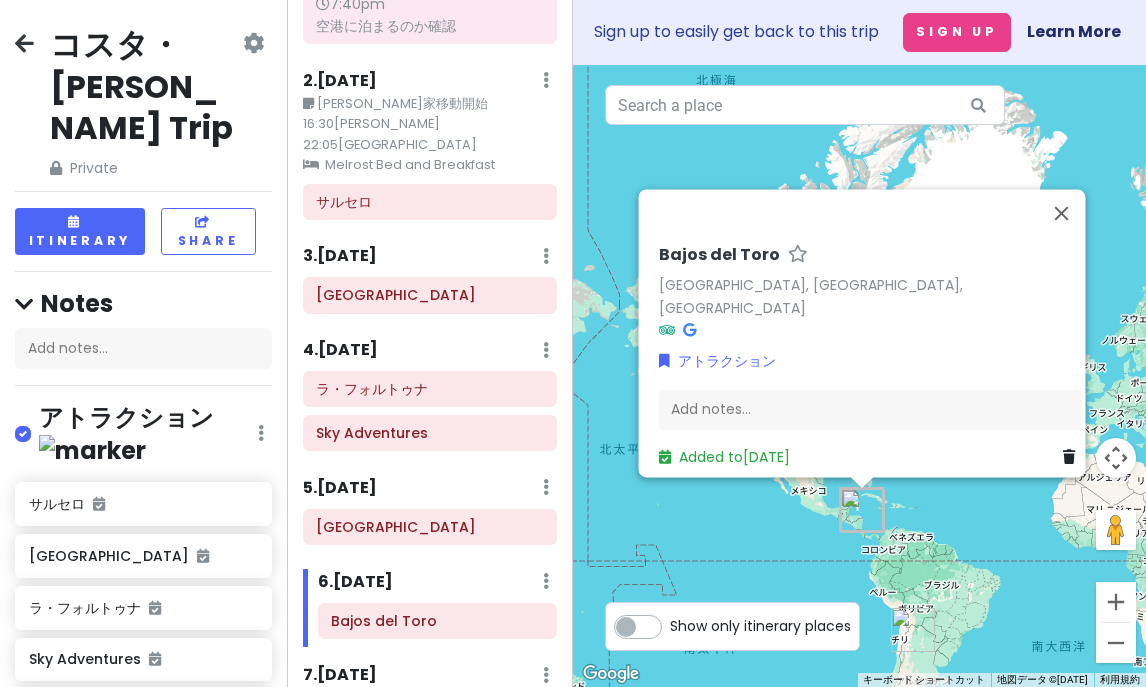 click on "Bajos del Toro" at bounding box center [718, 256] 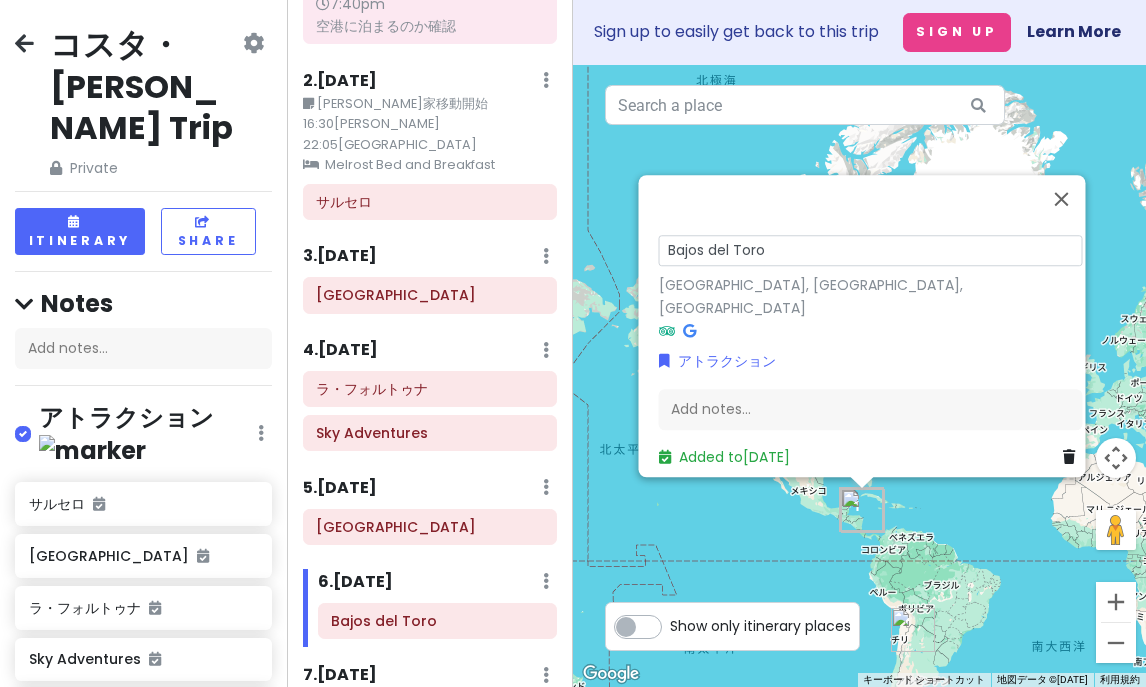 scroll, scrollTop: 0, scrollLeft: 8, axis: horizontal 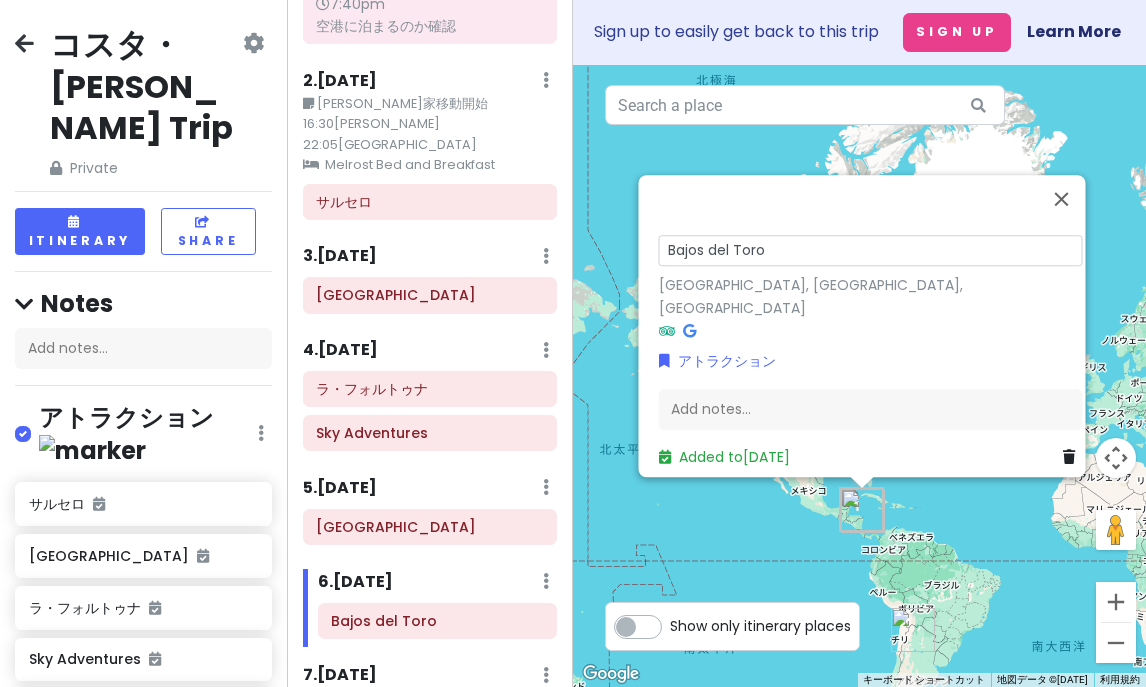 drag, startPoint x: 773, startPoint y: 264, endPoint x: 652, endPoint y: 266, distance: 121.016525 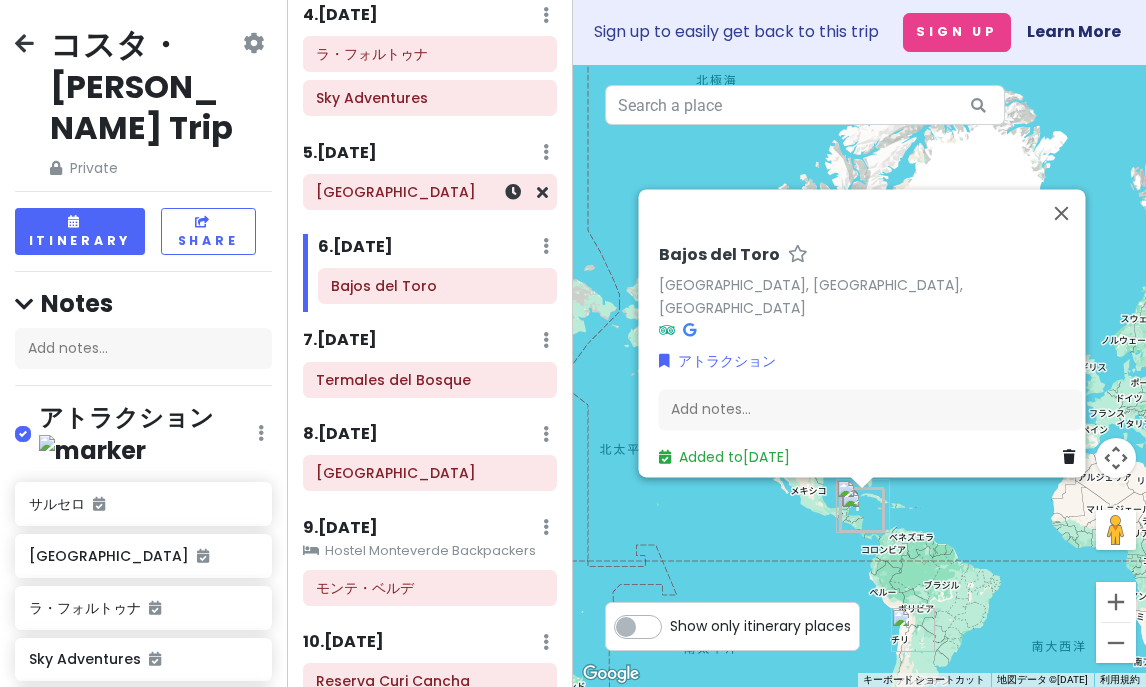 scroll, scrollTop: 744, scrollLeft: 0, axis: vertical 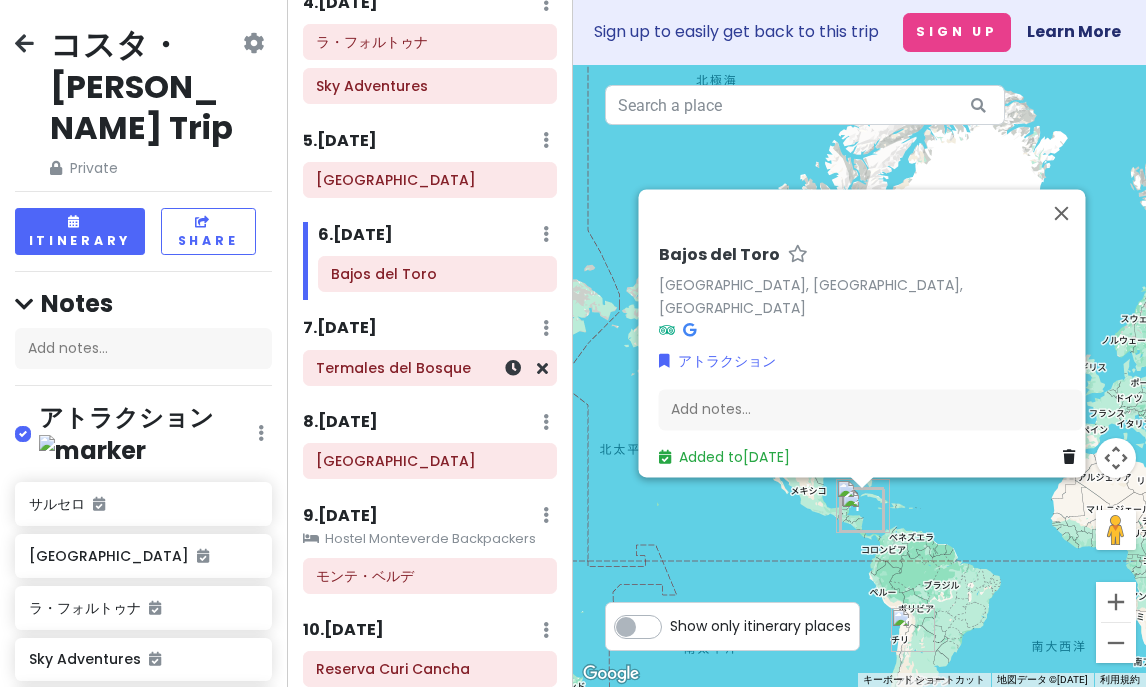 click on "Termales del Bosque" at bounding box center (429, 368) 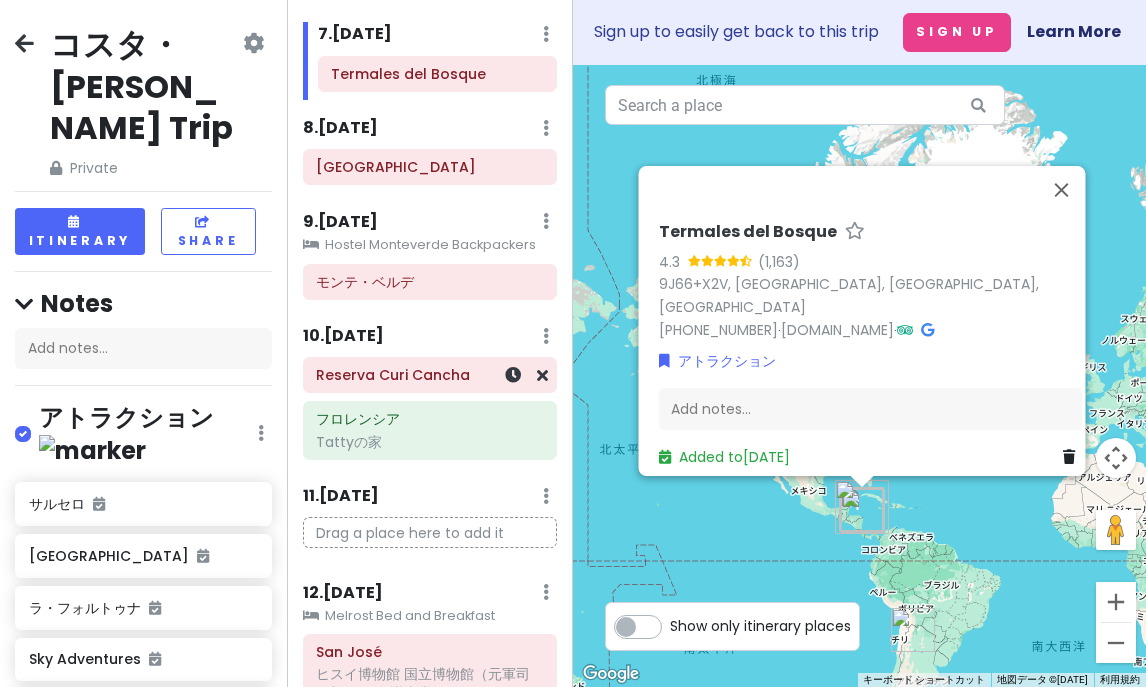 scroll, scrollTop: 1045, scrollLeft: 0, axis: vertical 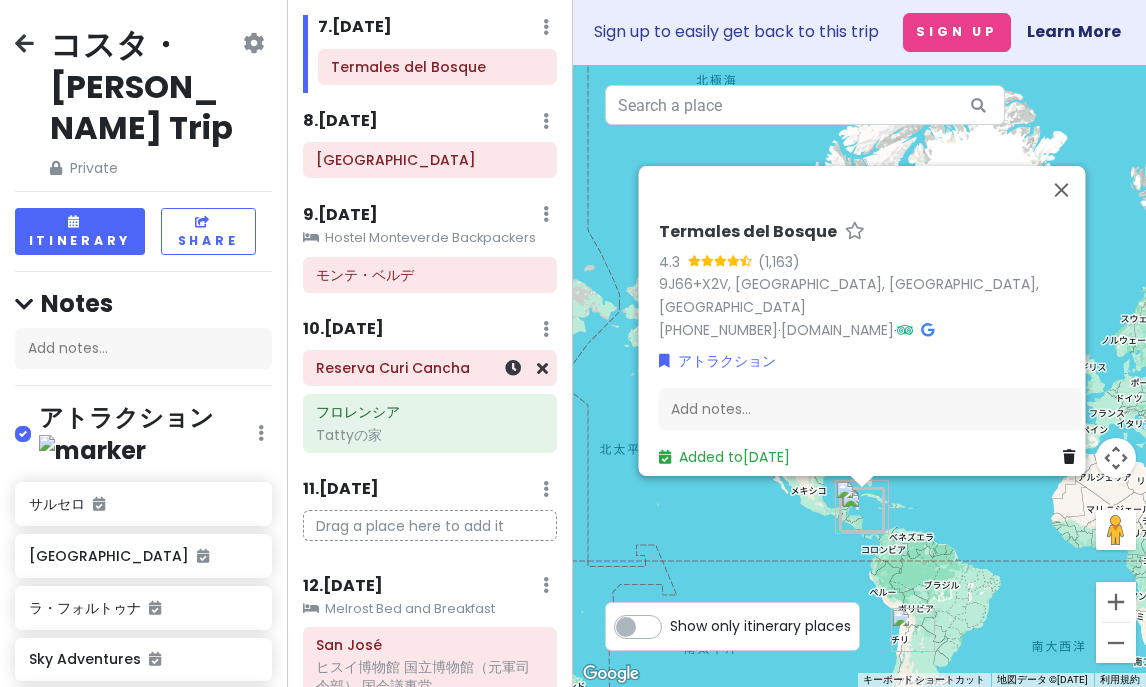 click on "Reserva Curi Cancha" at bounding box center (429, 368) 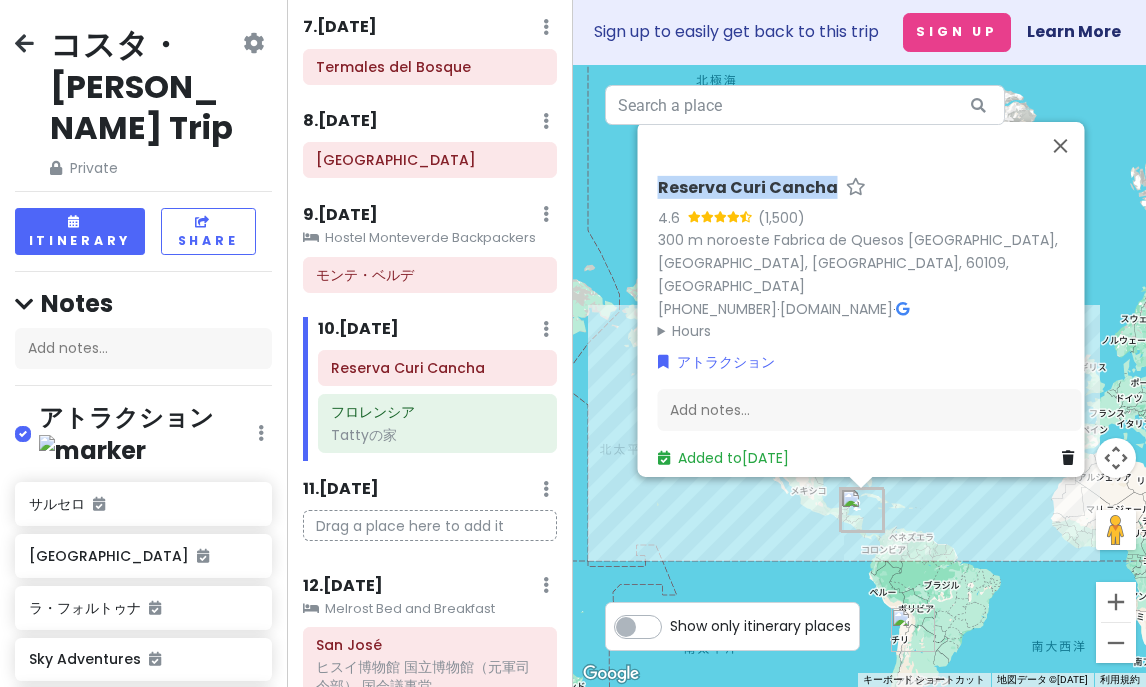 drag, startPoint x: 655, startPoint y: 202, endPoint x: 826, endPoint y: 201, distance: 171.00293 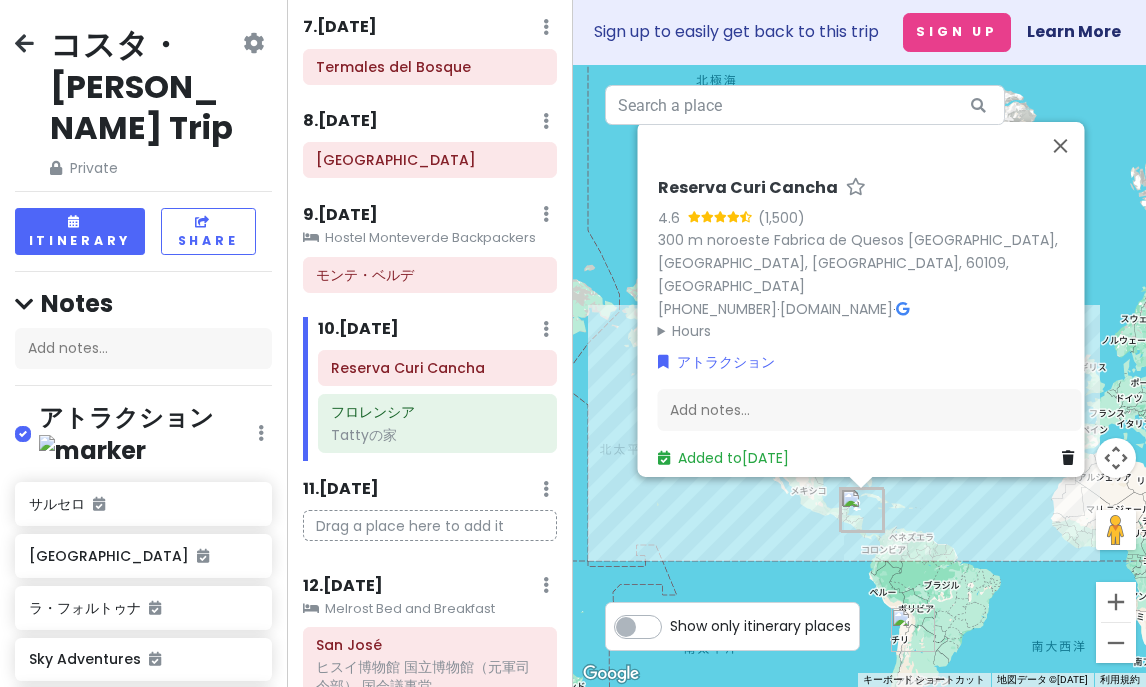 click on "11 .  Wed 7/30 Add Day Notes Delete Day" at bounding box center [430, 494] 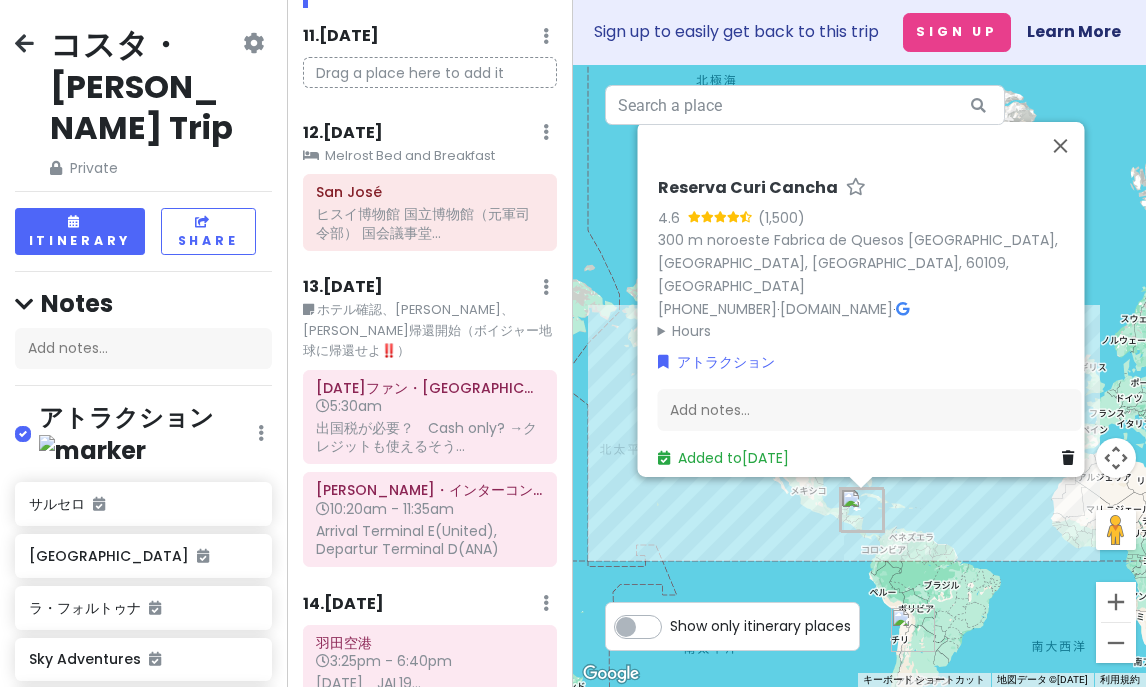 scroll, scrollTop: 1516, scrollLeft: 0, axis: vertical 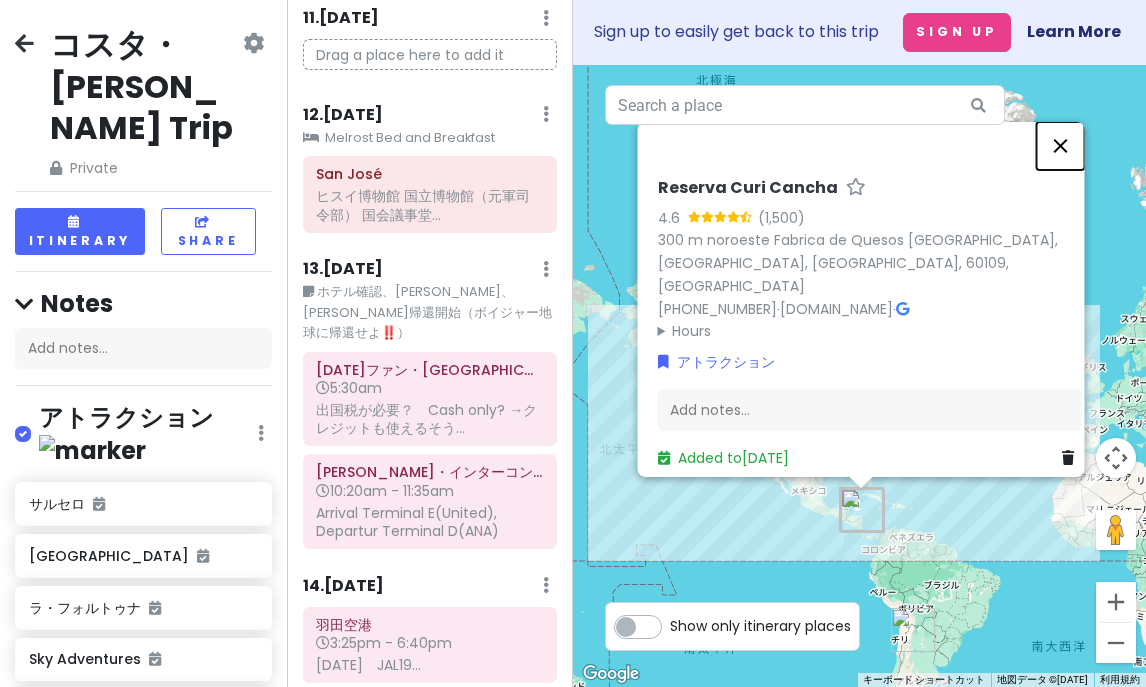 click at bounding box center [1060, 146] 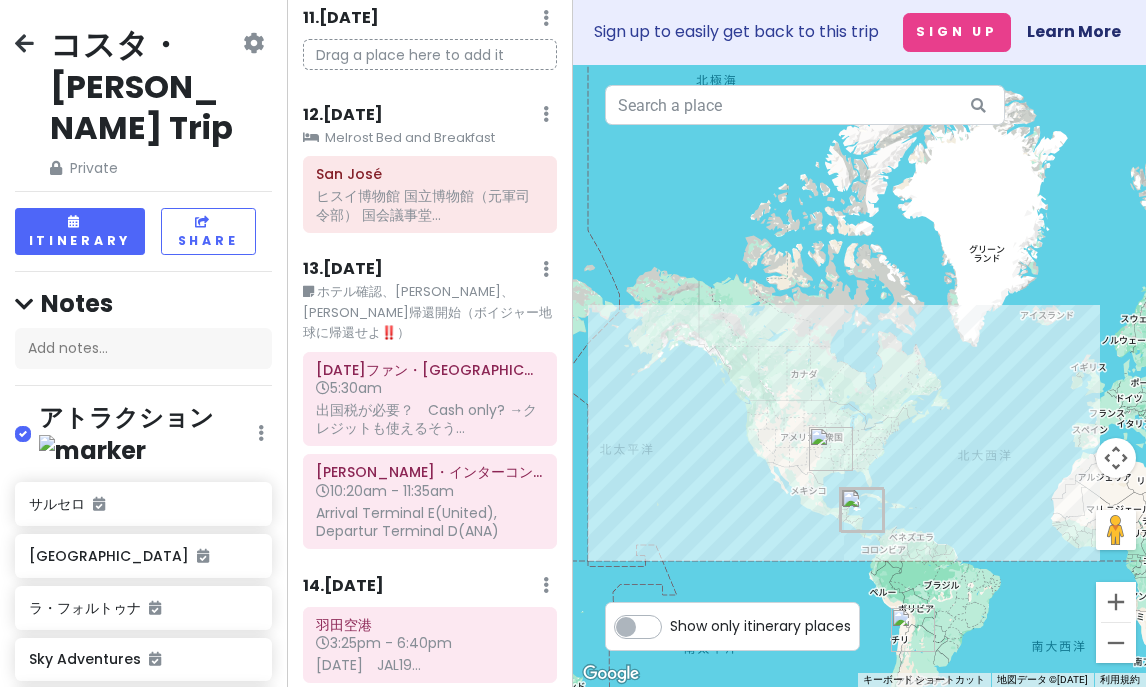 click on "矢印キーを押すと移動します。" at bounding box center (859, 376) 